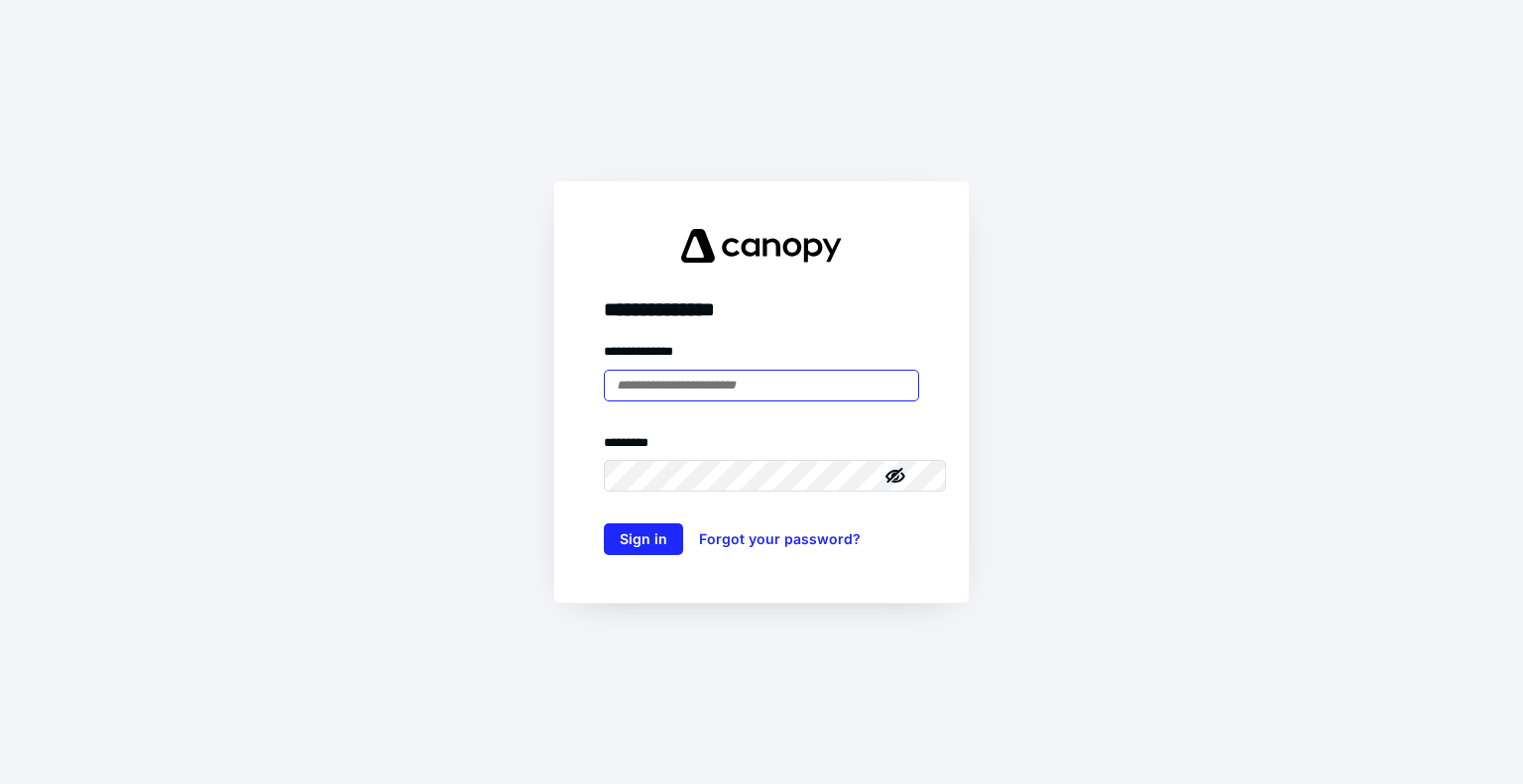scroll, scrollTop: 0, scrollLeft: 0, axis: both 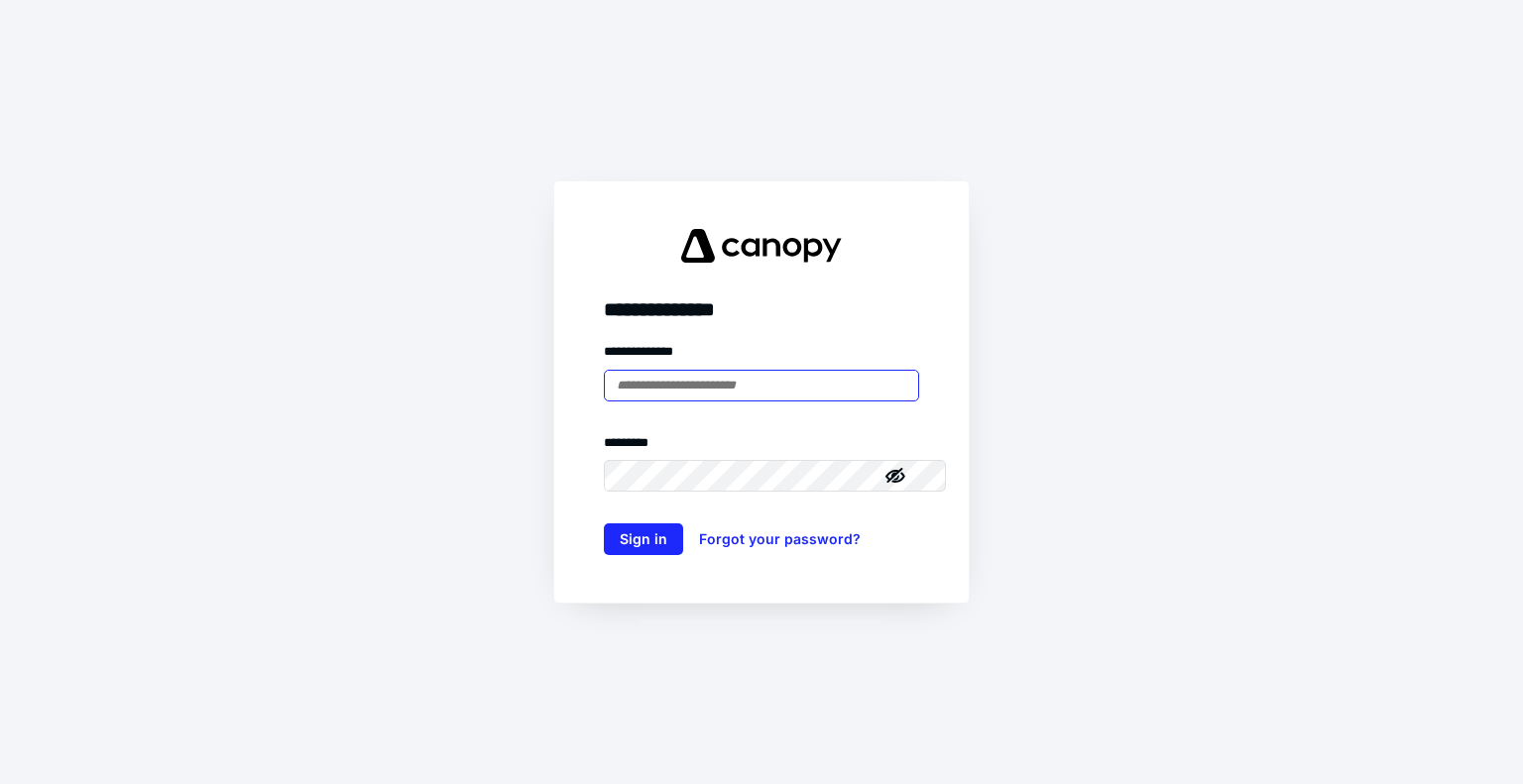 click at bounding box center [762, 386] 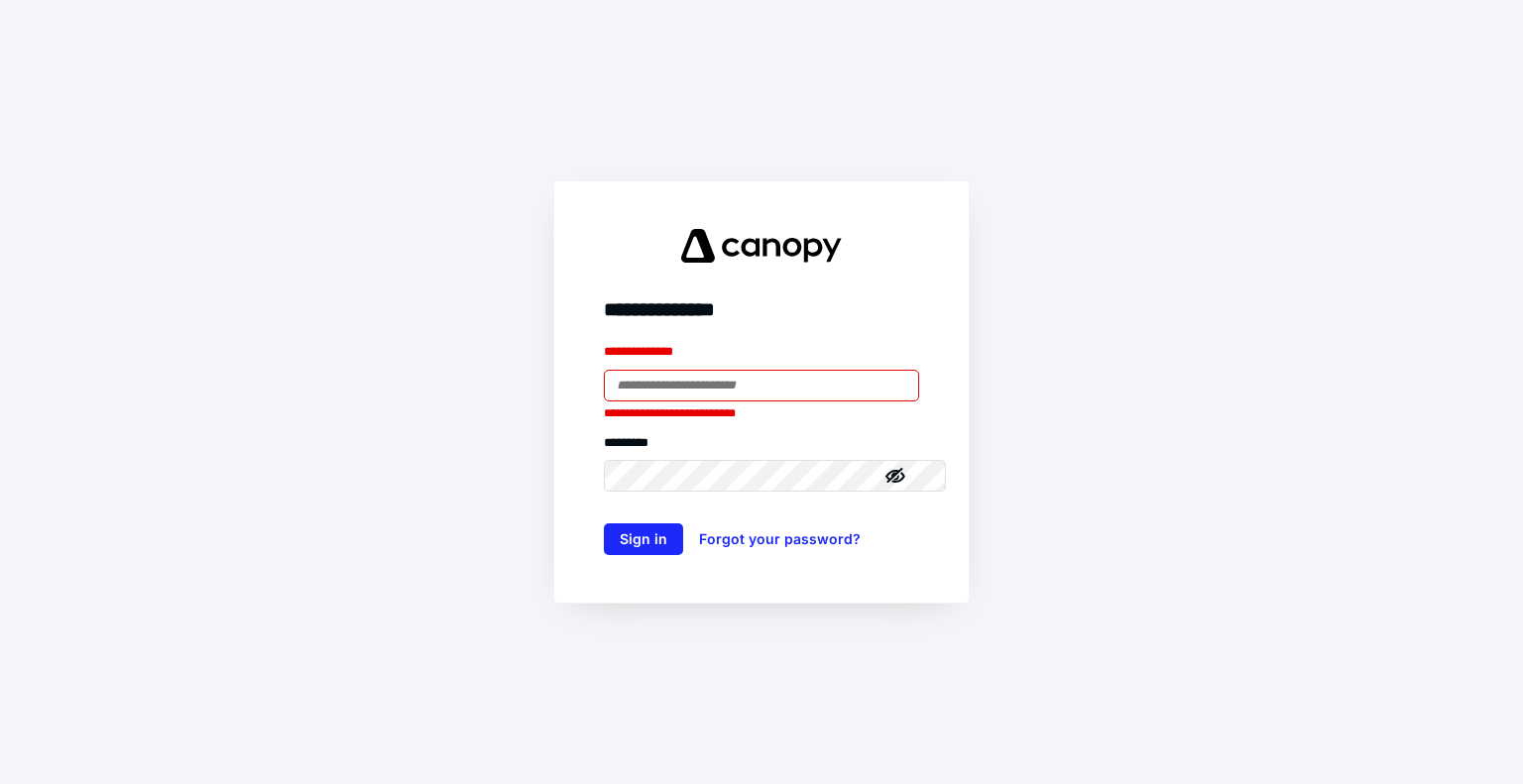 type on "**********" 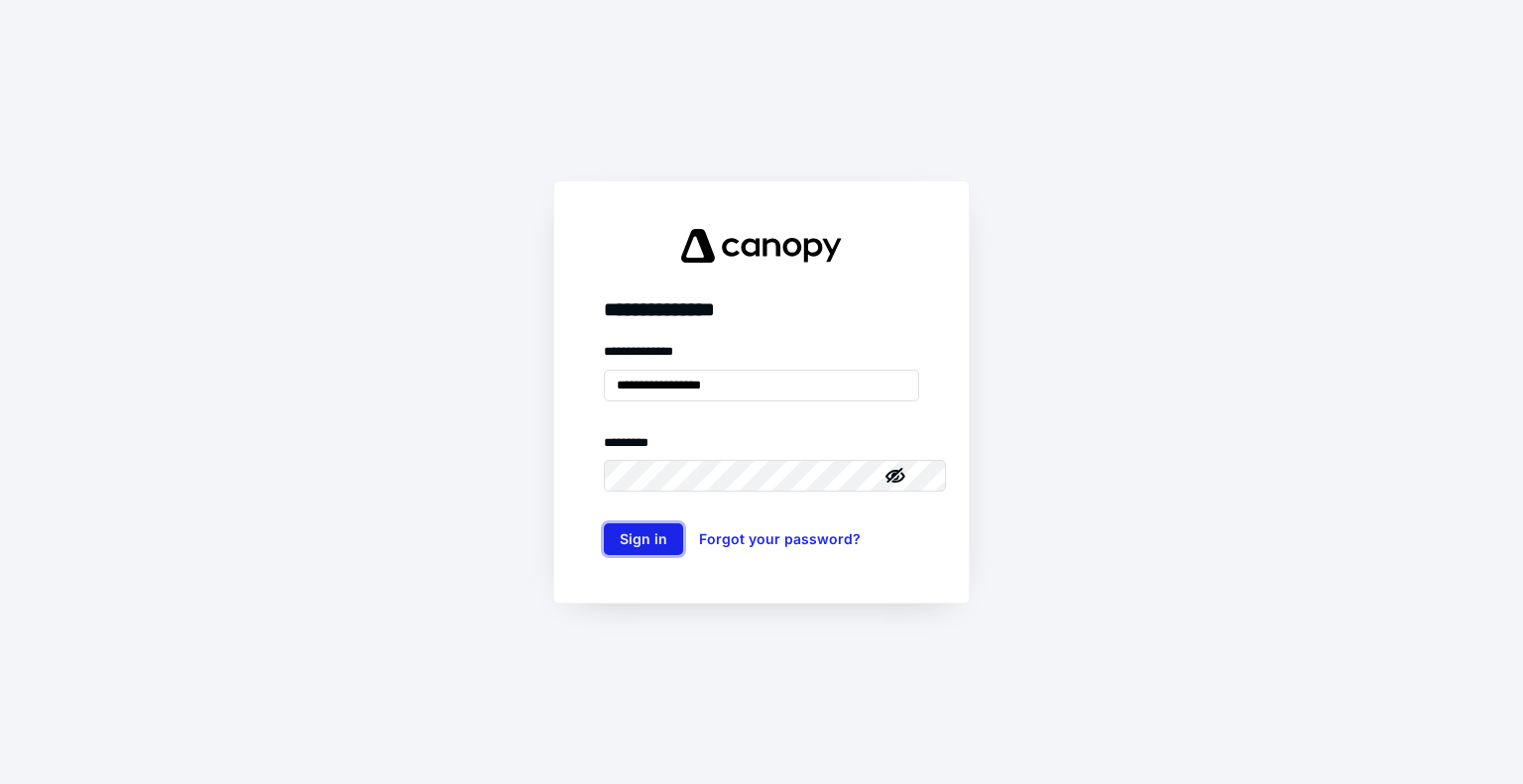 drag, startPoint x: 643, startPoint y: 542, endPoint x: 601, endPoint y: 542, distance: 42 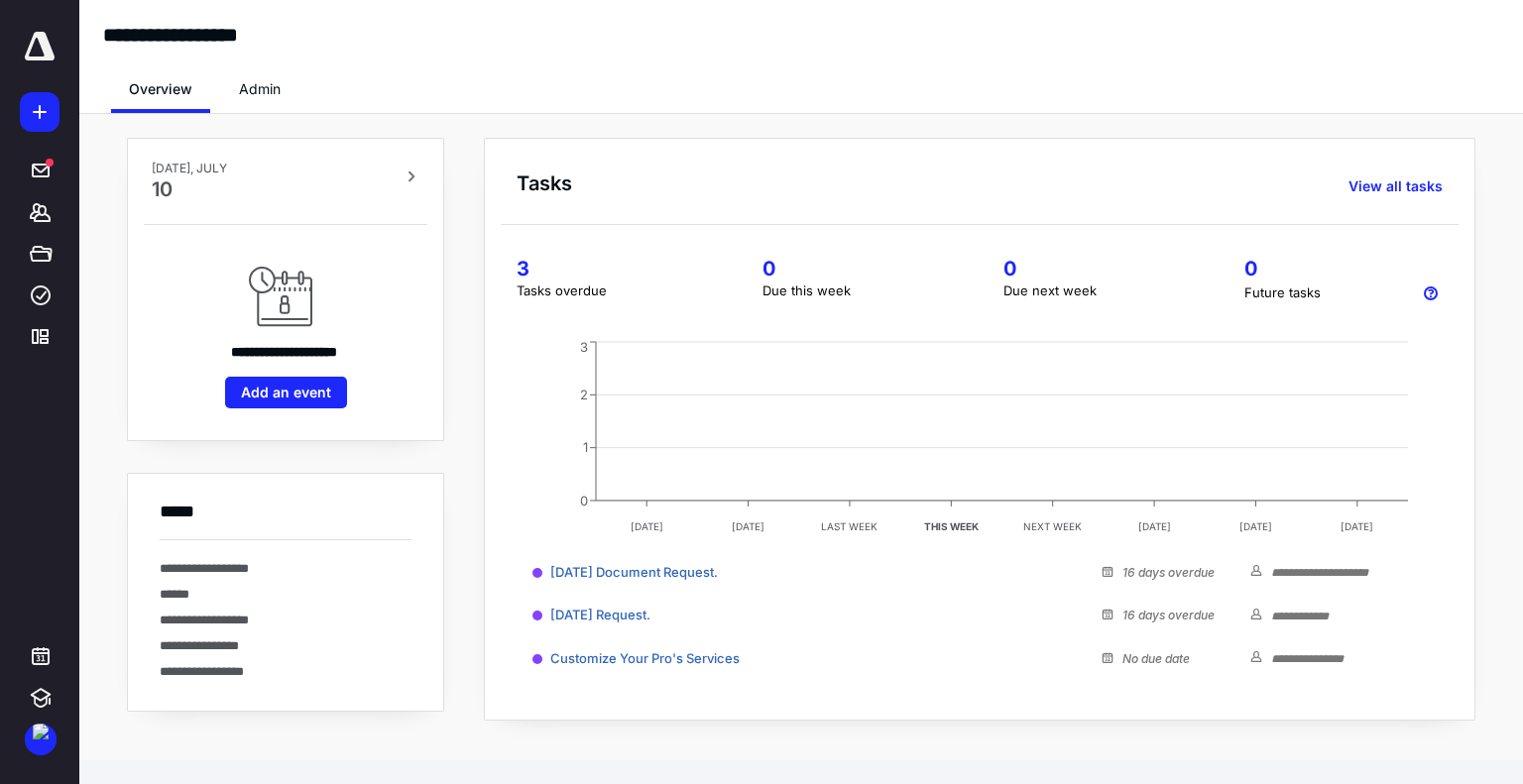 scroll, scrollTop: 0, scrollLeft: 0, axis: both 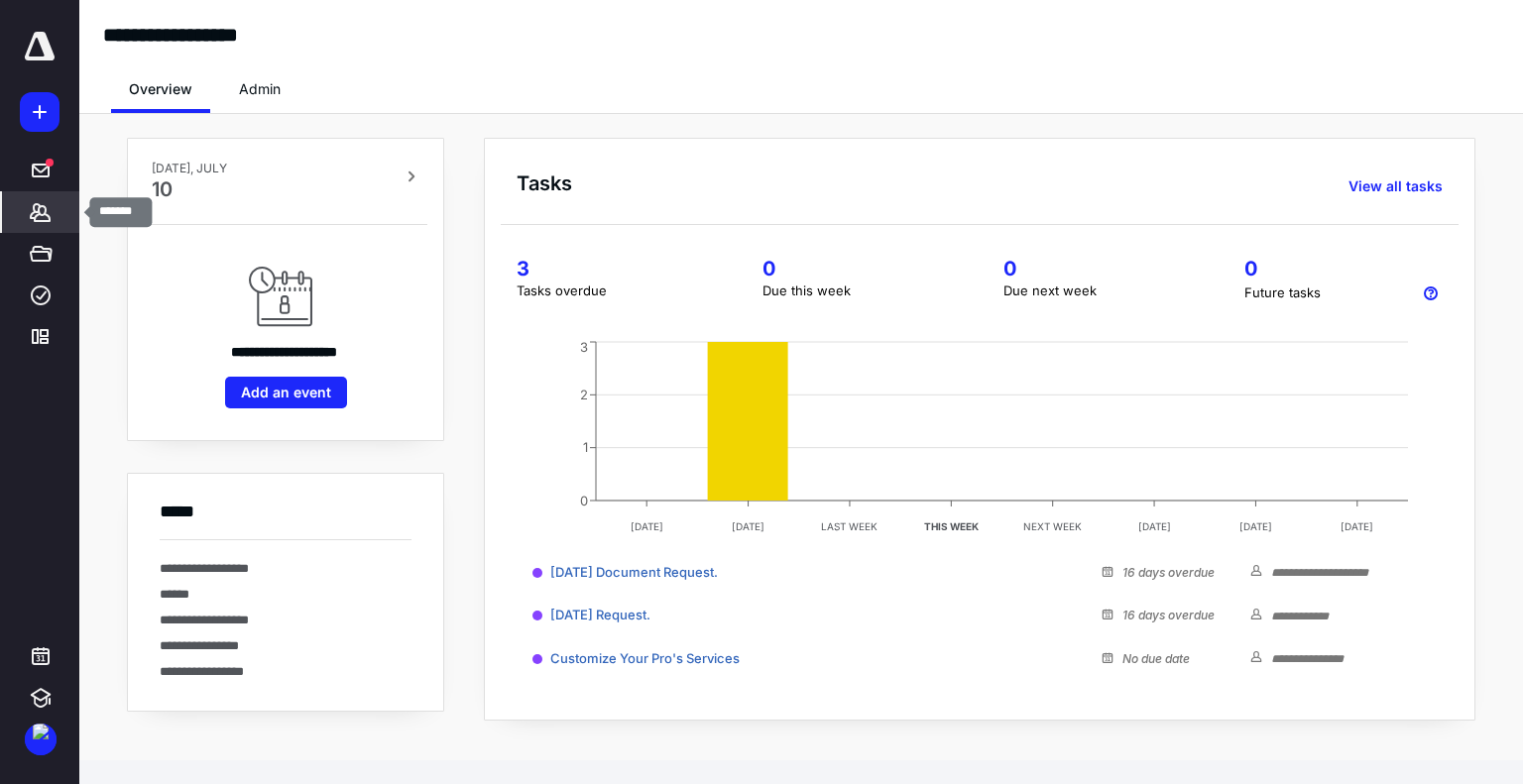 click 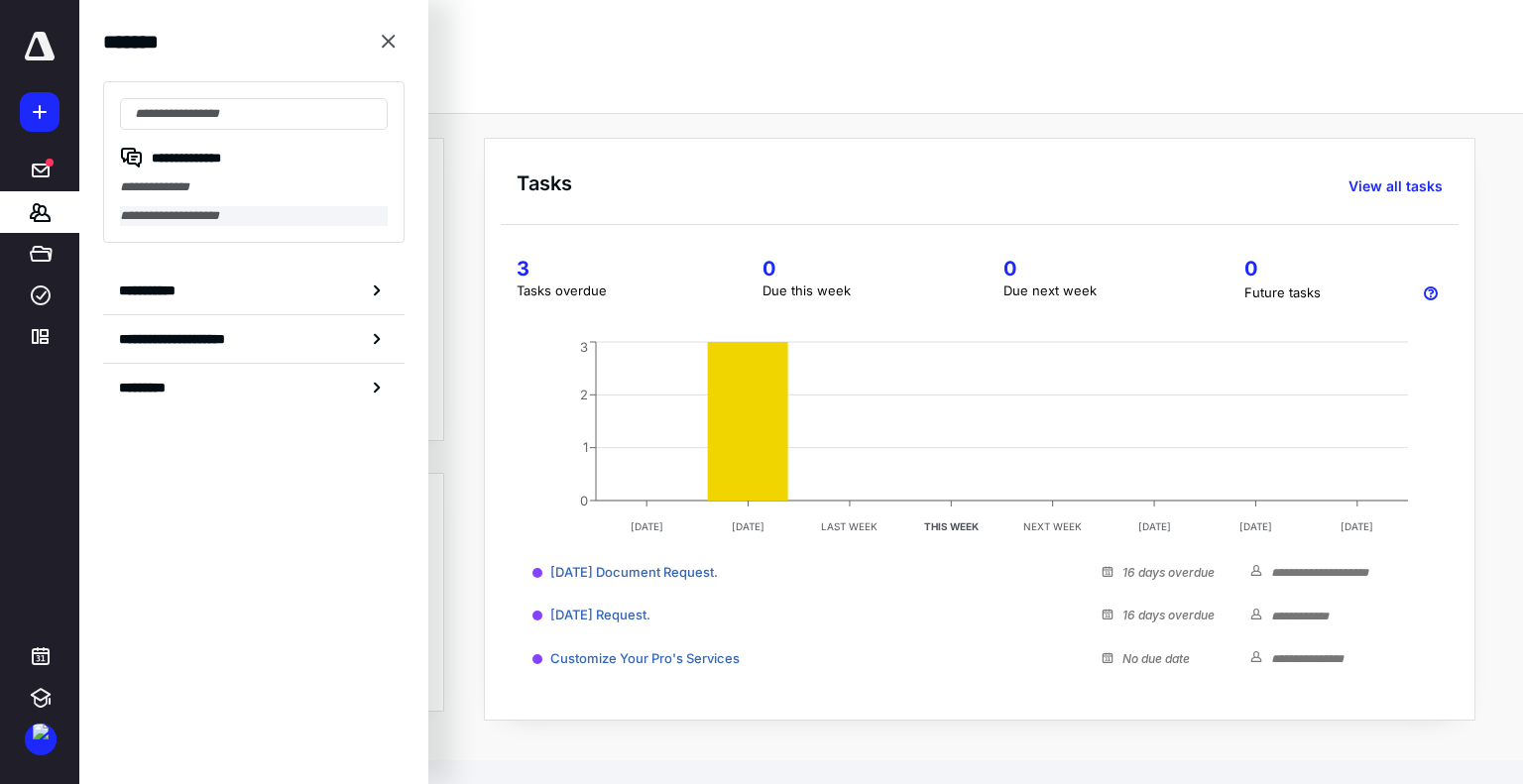 click on "**********" at bounding box center [254, 216] 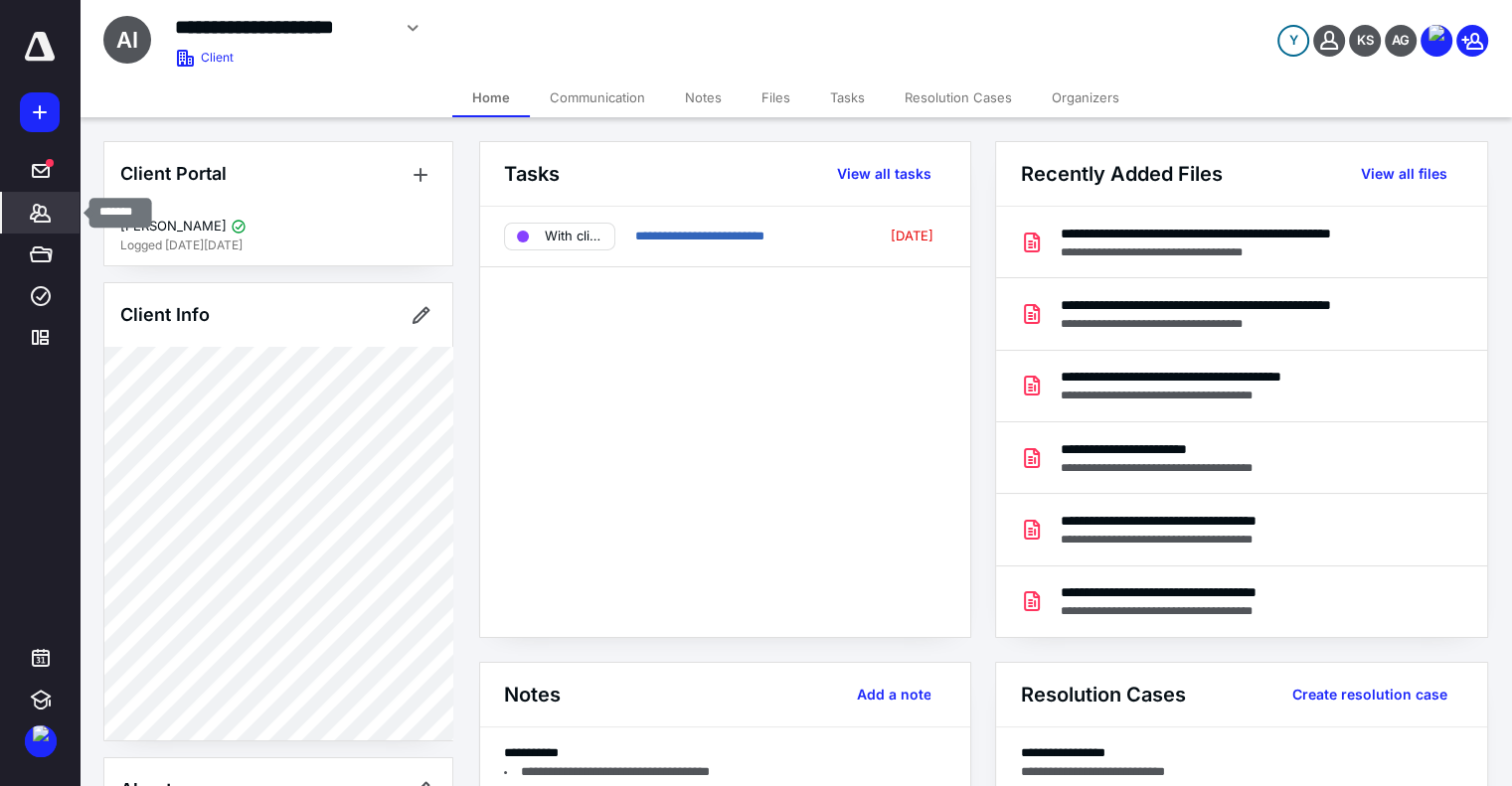 click on "*******" at bounding box center (41, 213) 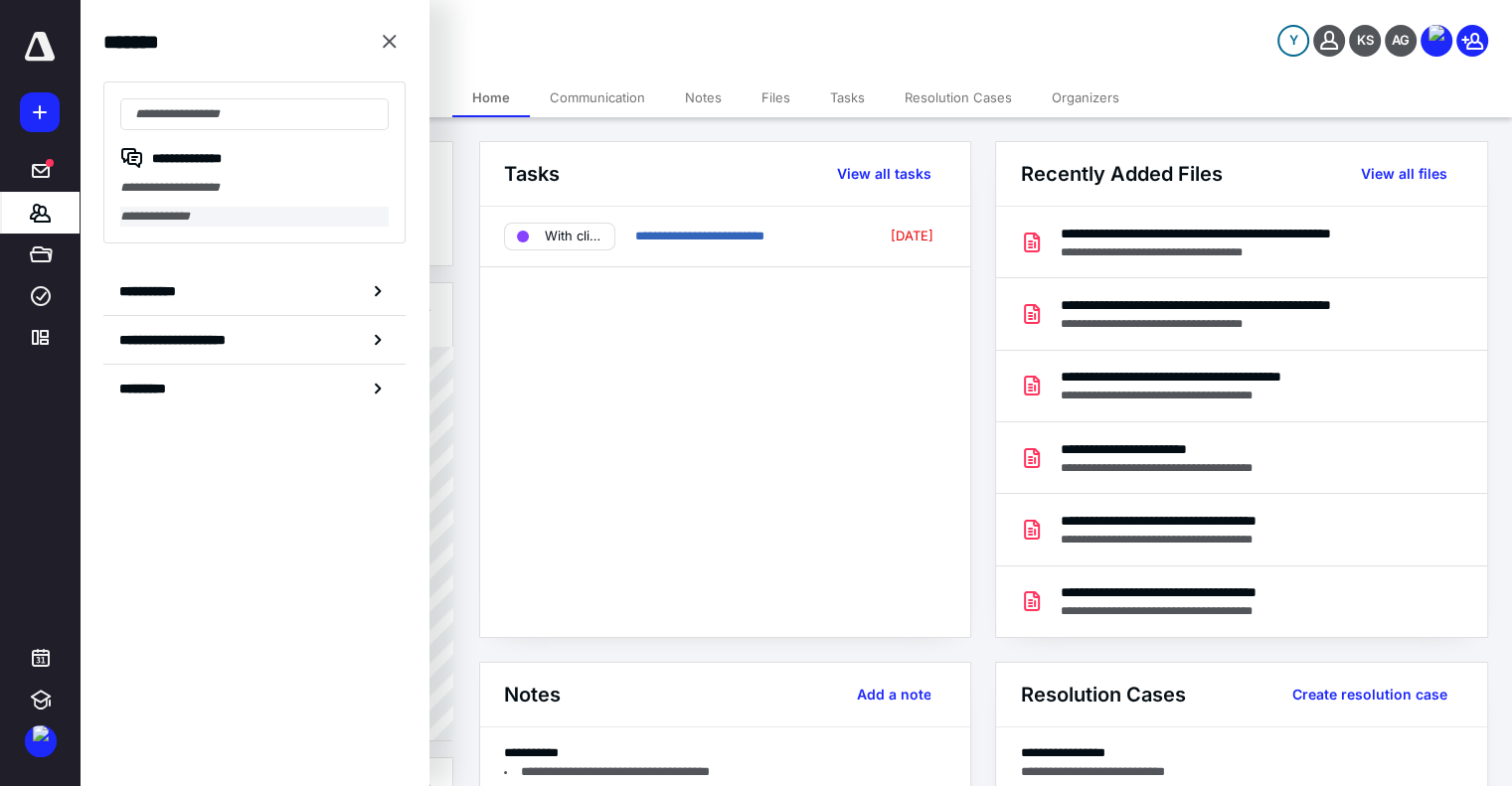click on "**********" at bounding box center (254, 217) 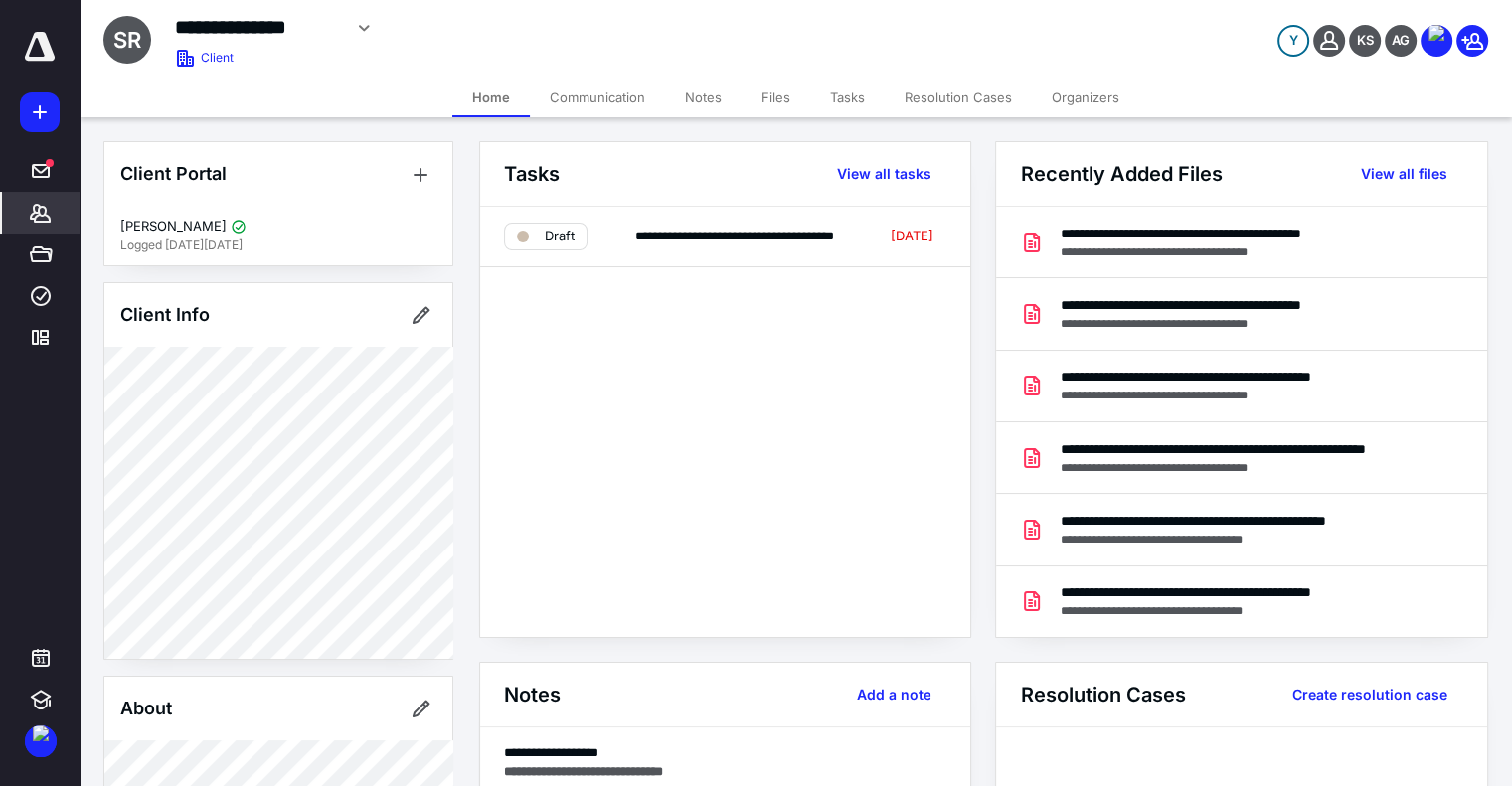 click on "Files" at bounding box center [775, 97] 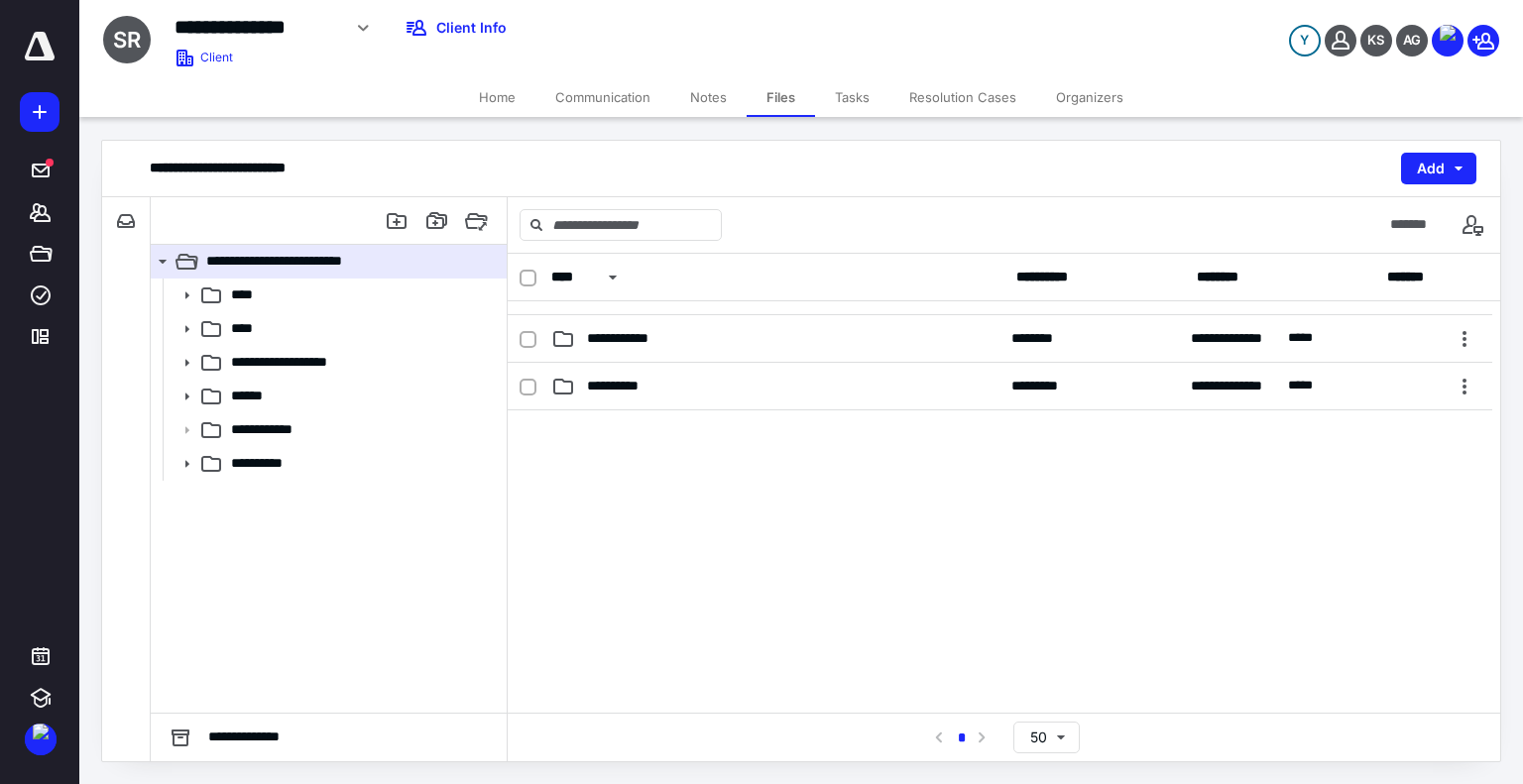 scroll, scrollTop: 0, scrollLeft: 0, axis: both 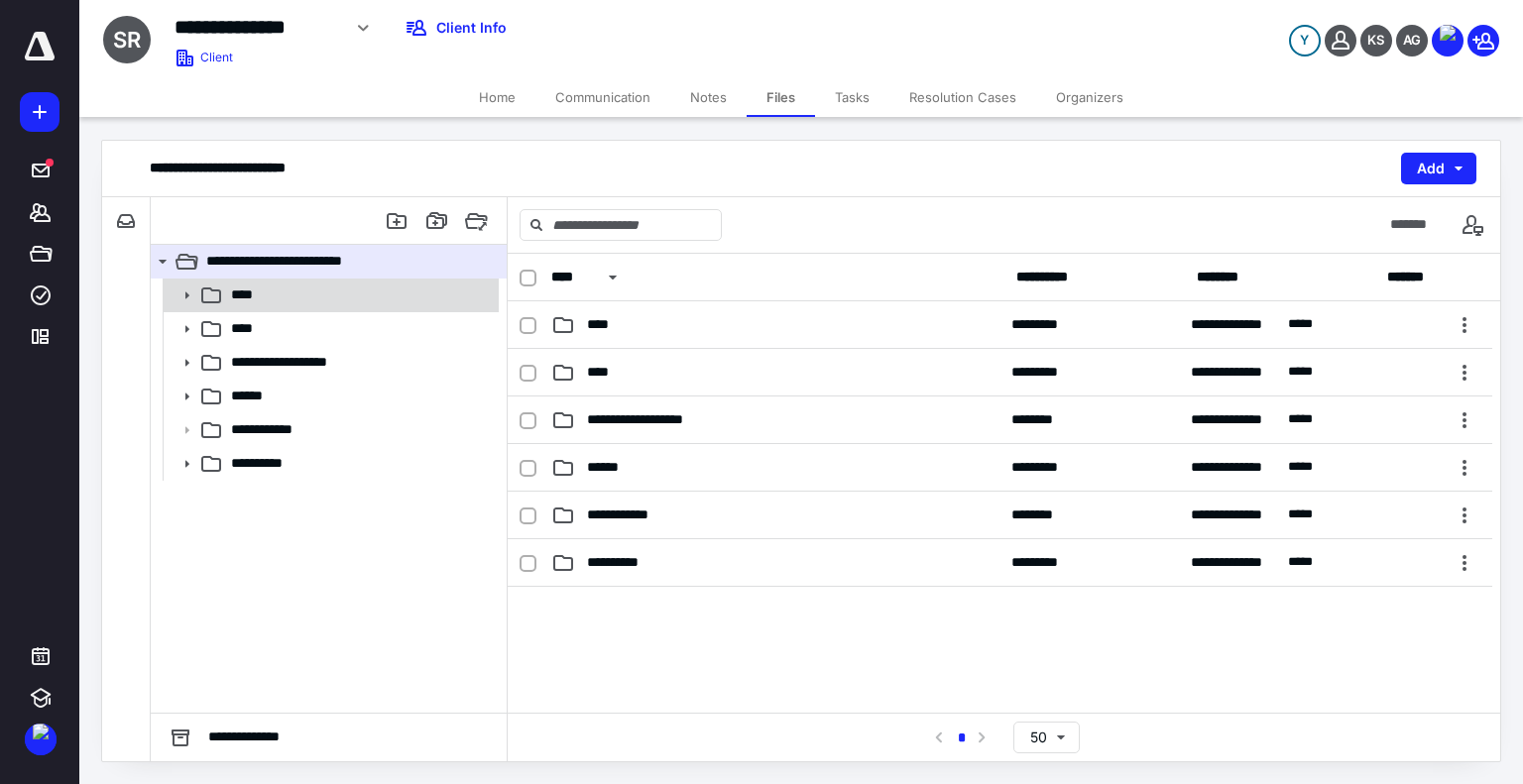 click on "****" at bounding box center (359, 294) 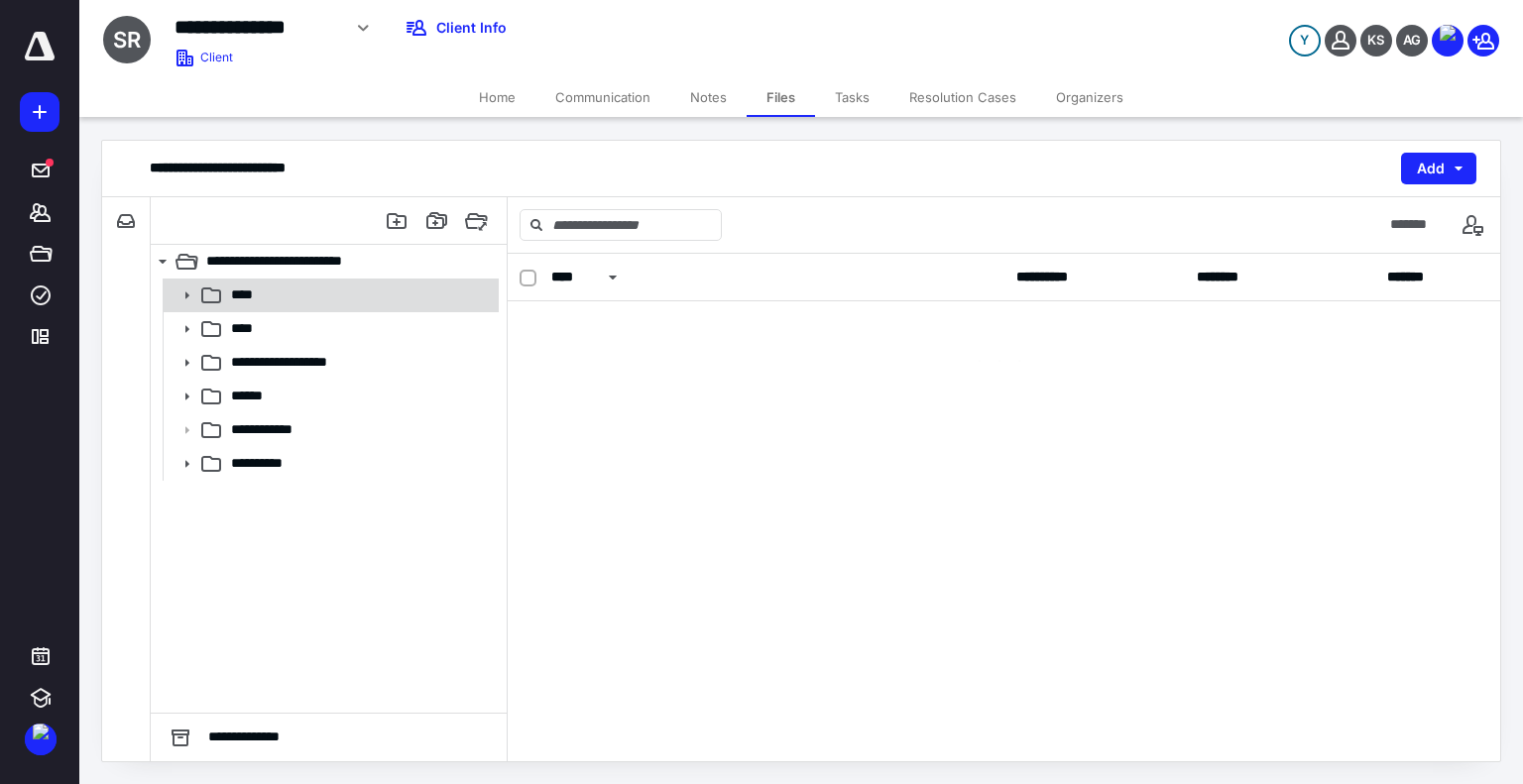 click on "****" at bounding box center (359, 294) 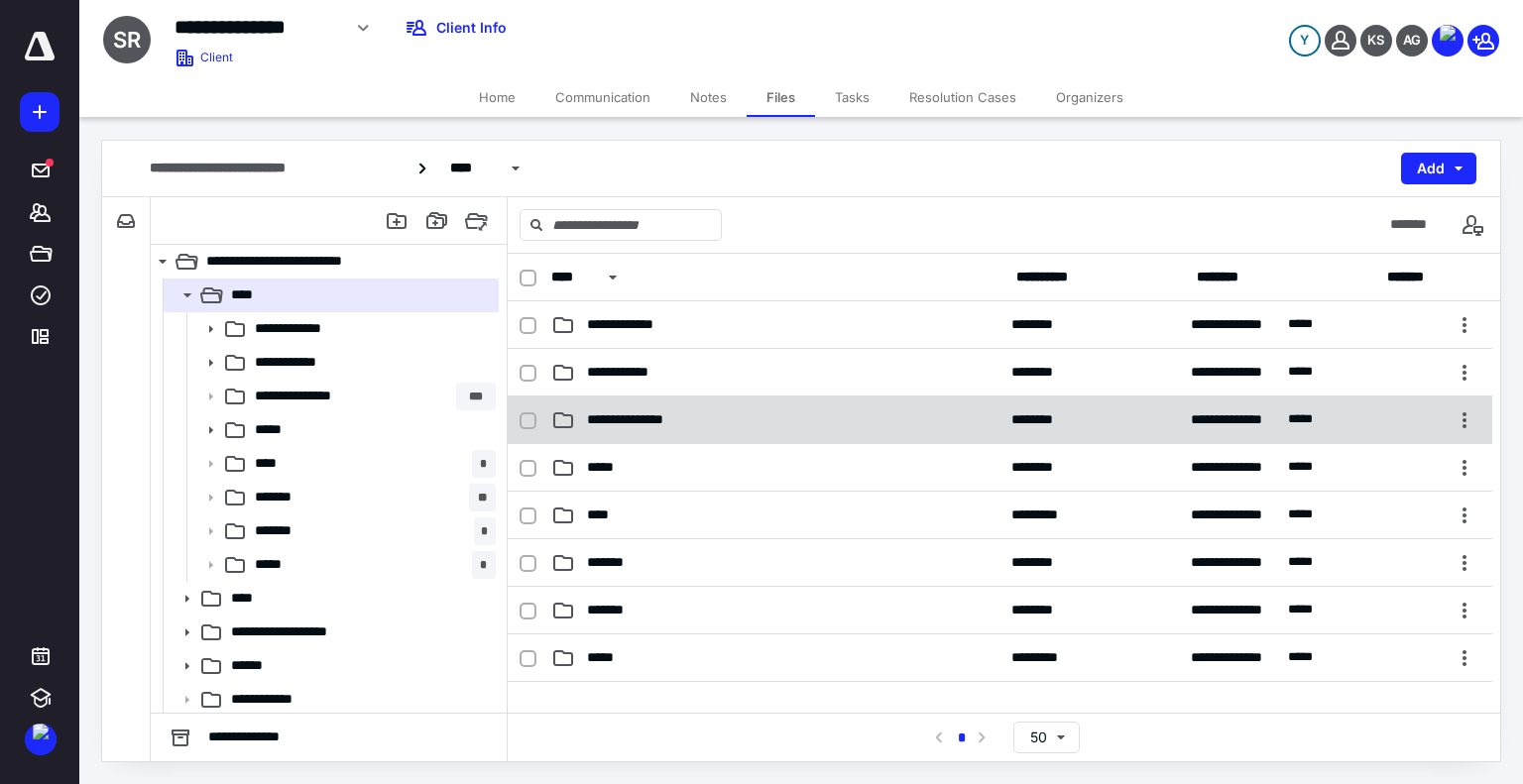 scroll, scrollTop: 91, scrollLeft: 0, axis: vertical 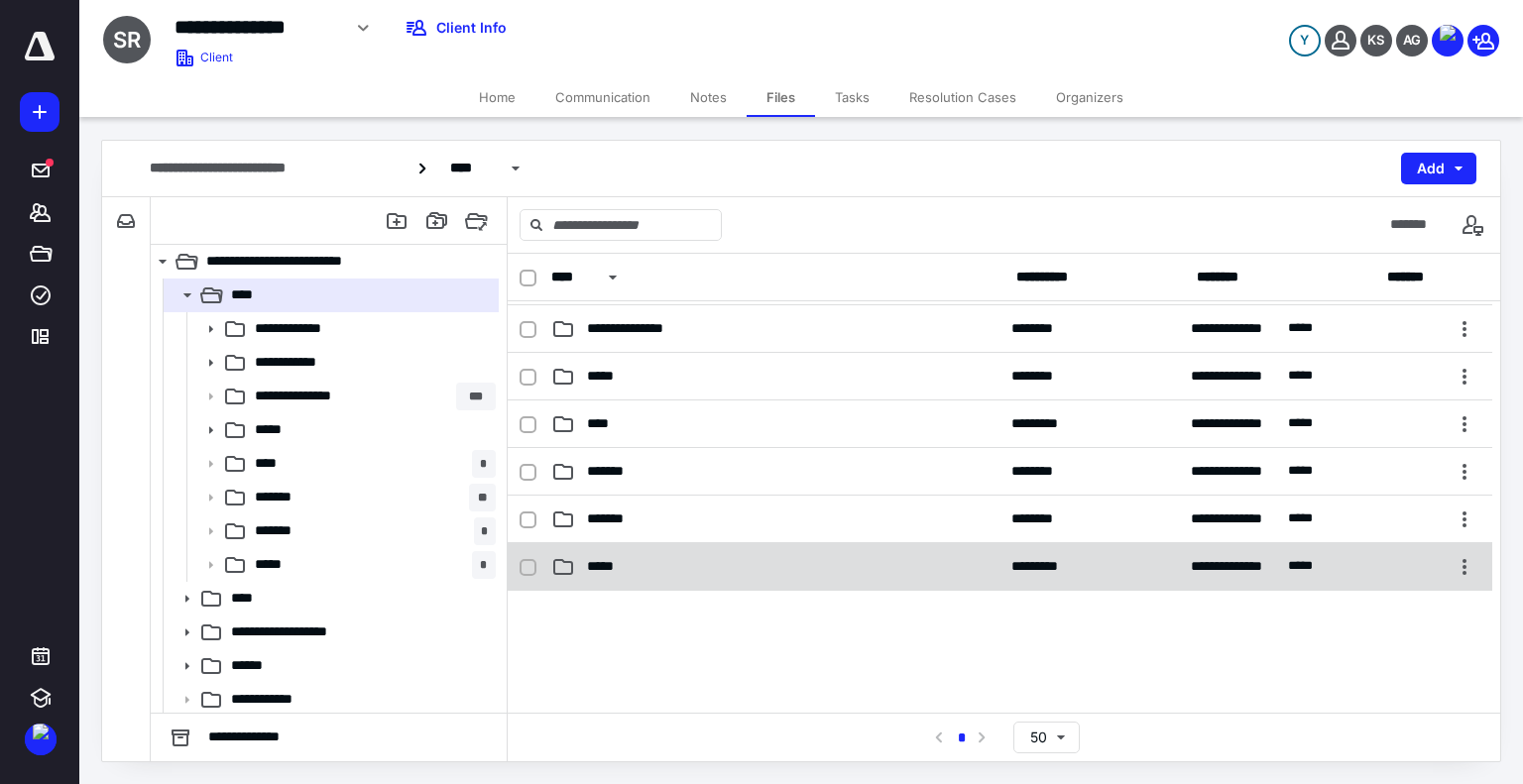 click on "**********" at bounding box center [999, 567] 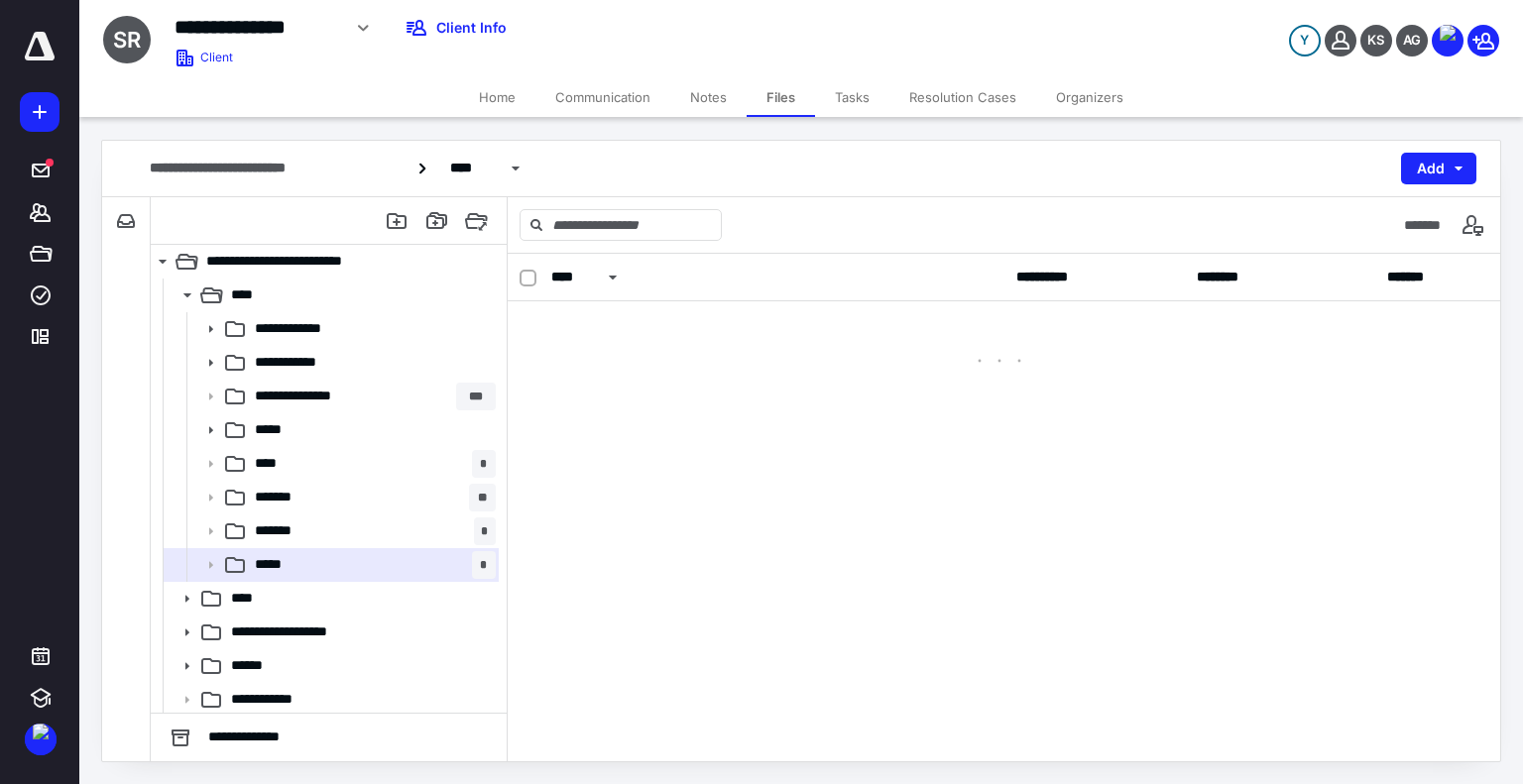 scroll, scrollTop: 0, scrollLeft: 0, axis: both 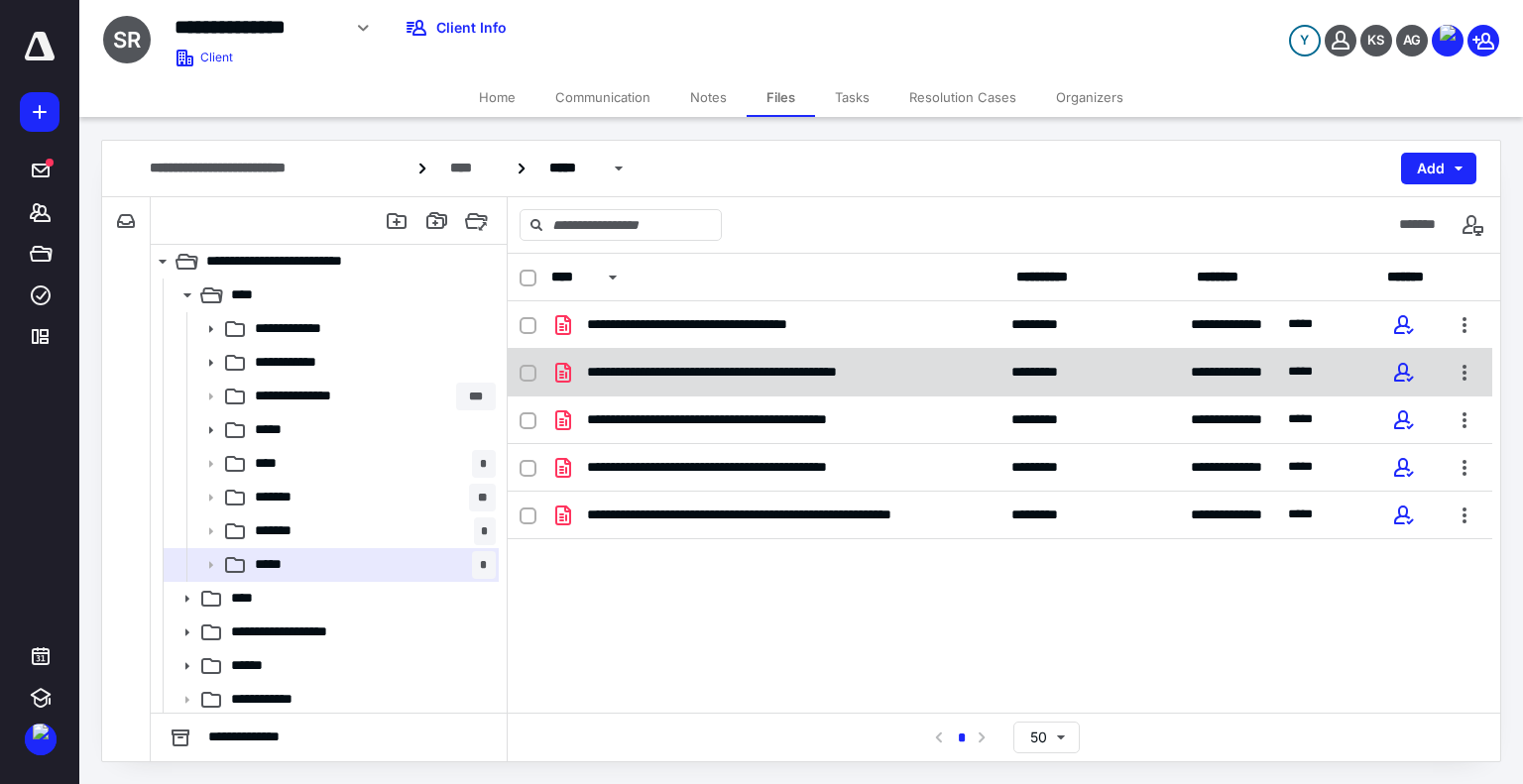 click on "**********" at bounding box center [999, 373] 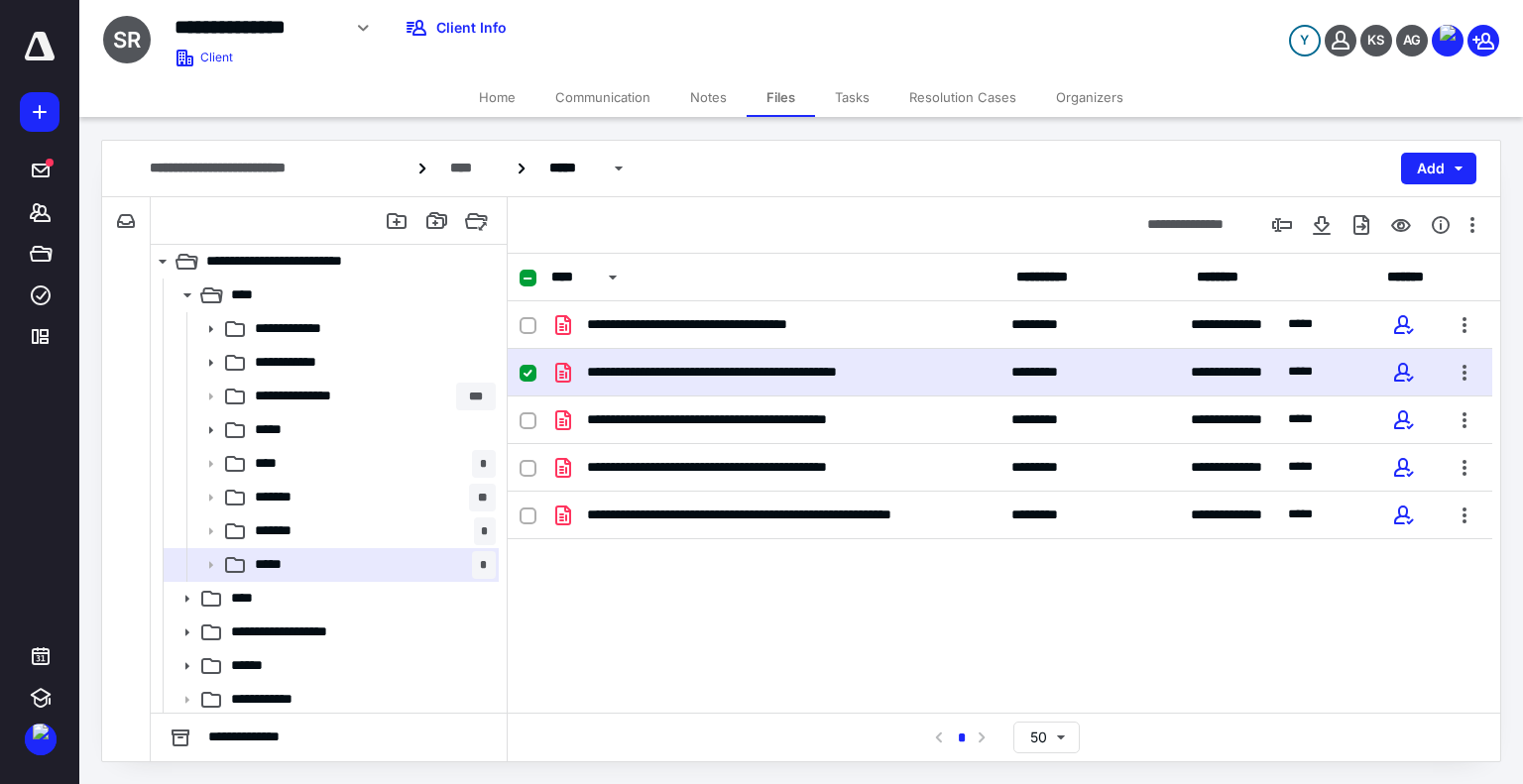 click on "**********" at bounding box center (999, 373) 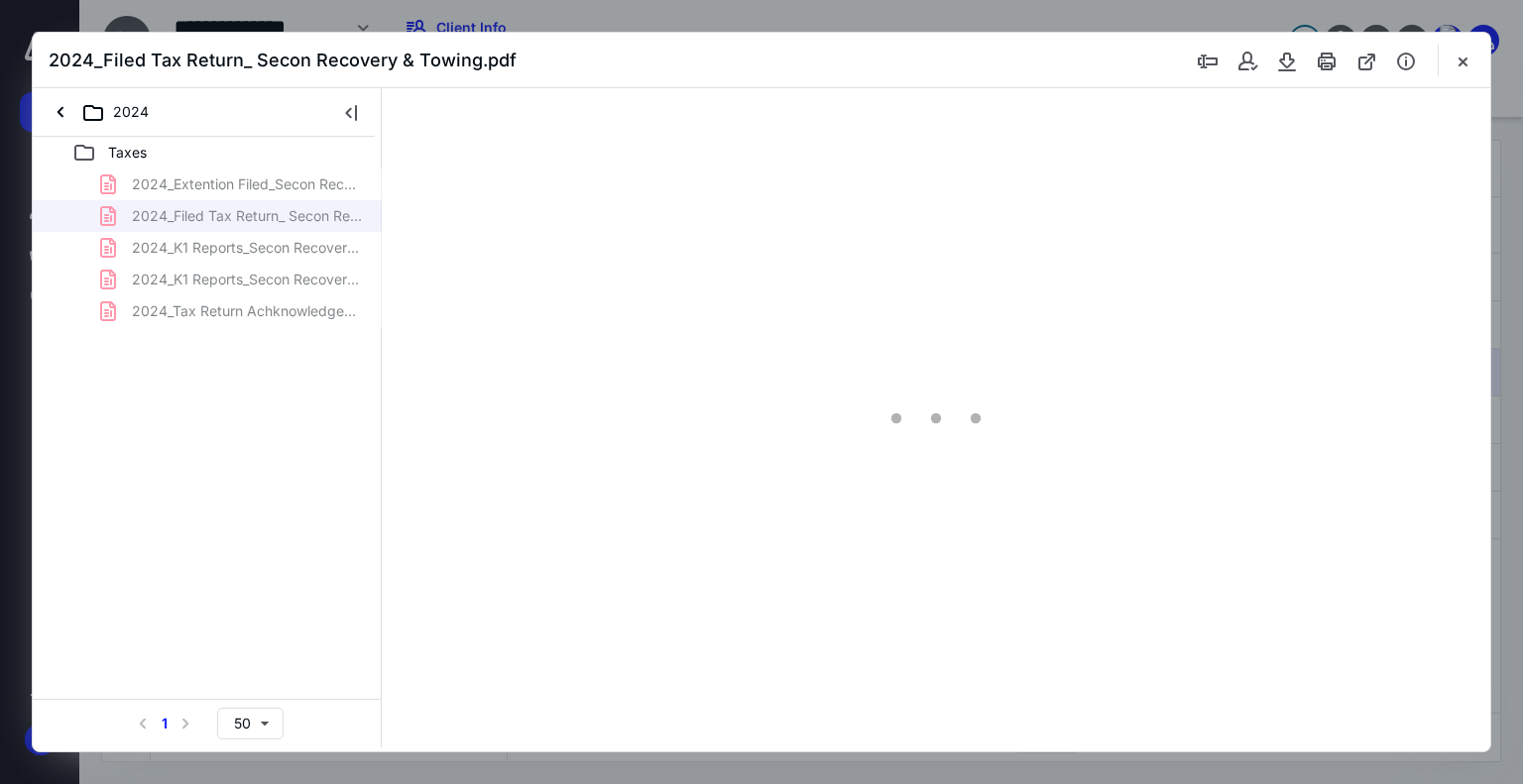scroll, scrollTop: 0, scrollLeft: 0, axis: both 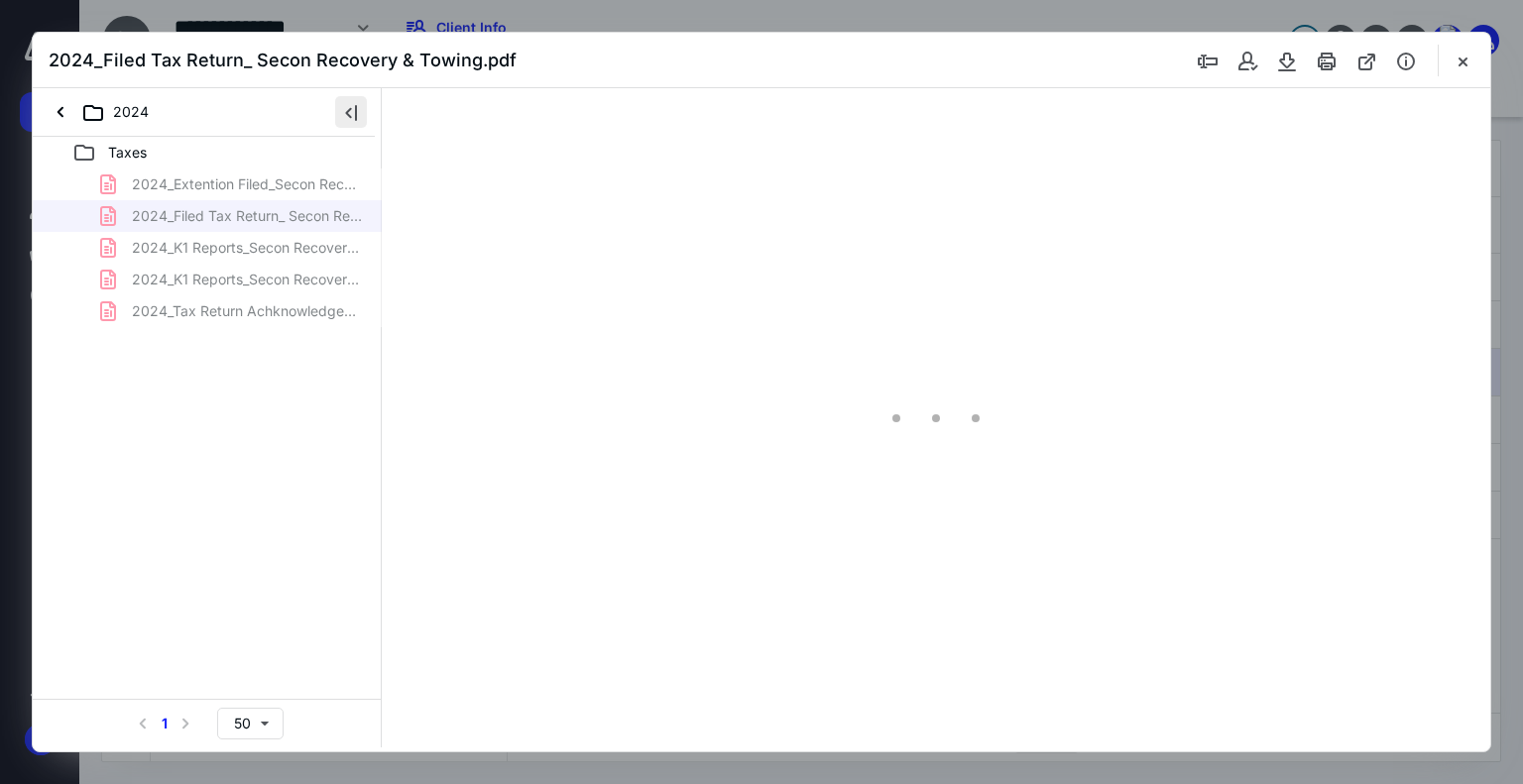 click at bounding box center (351, 112) 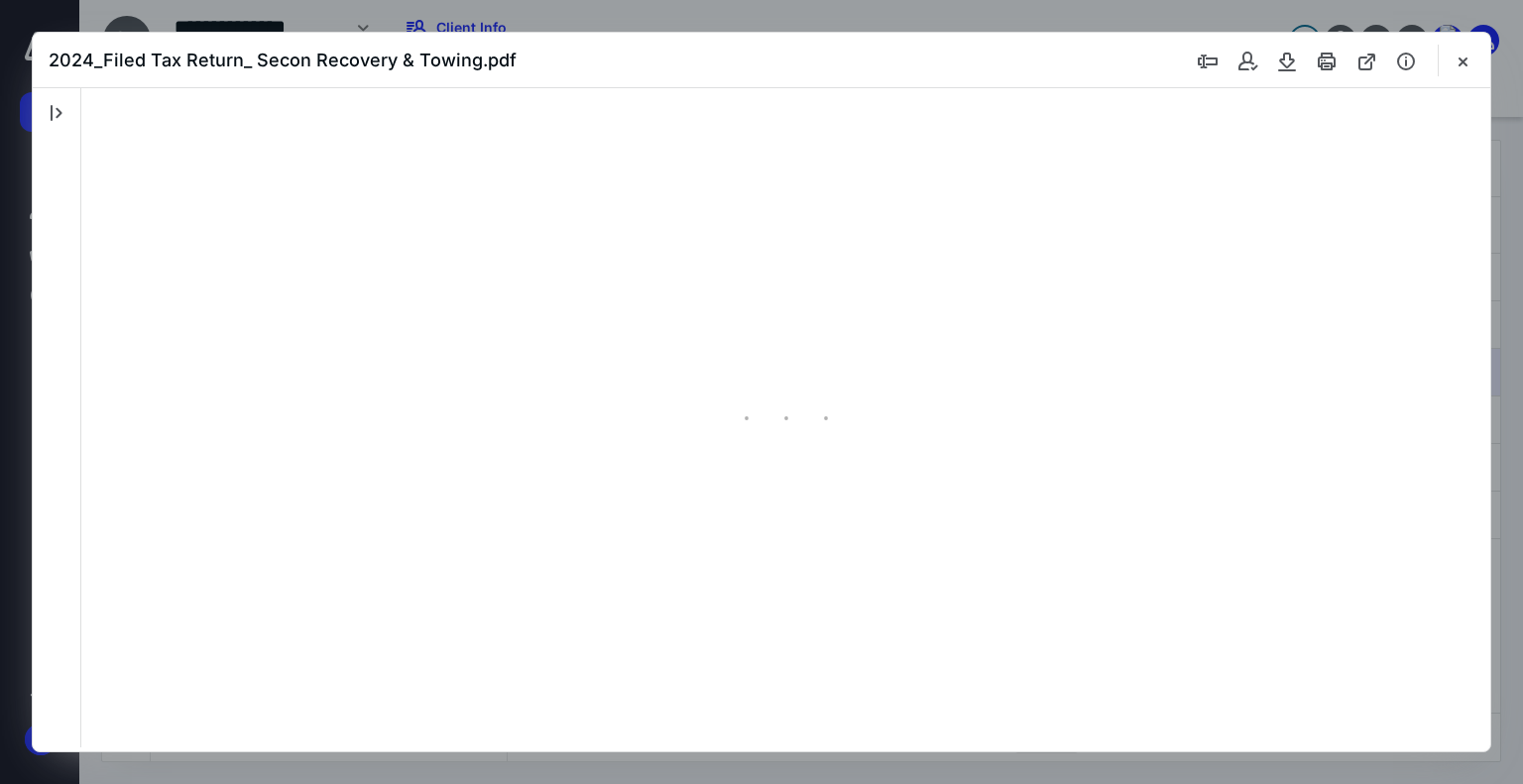 scroll, scrollTop: 39, scrollLeft: 0, axis: vertical 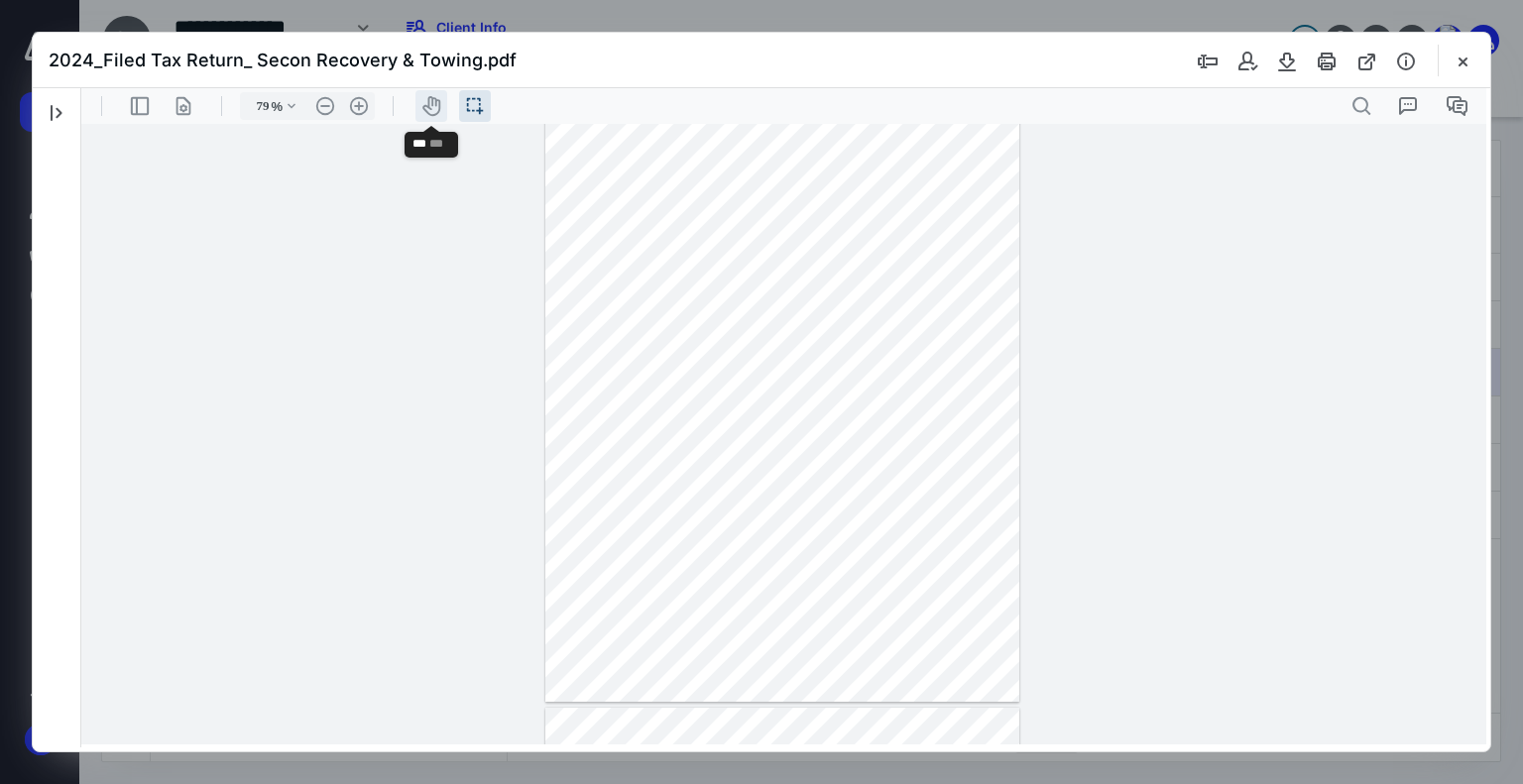 click on "icon-header-pan20" at bounding box center (431, 106) 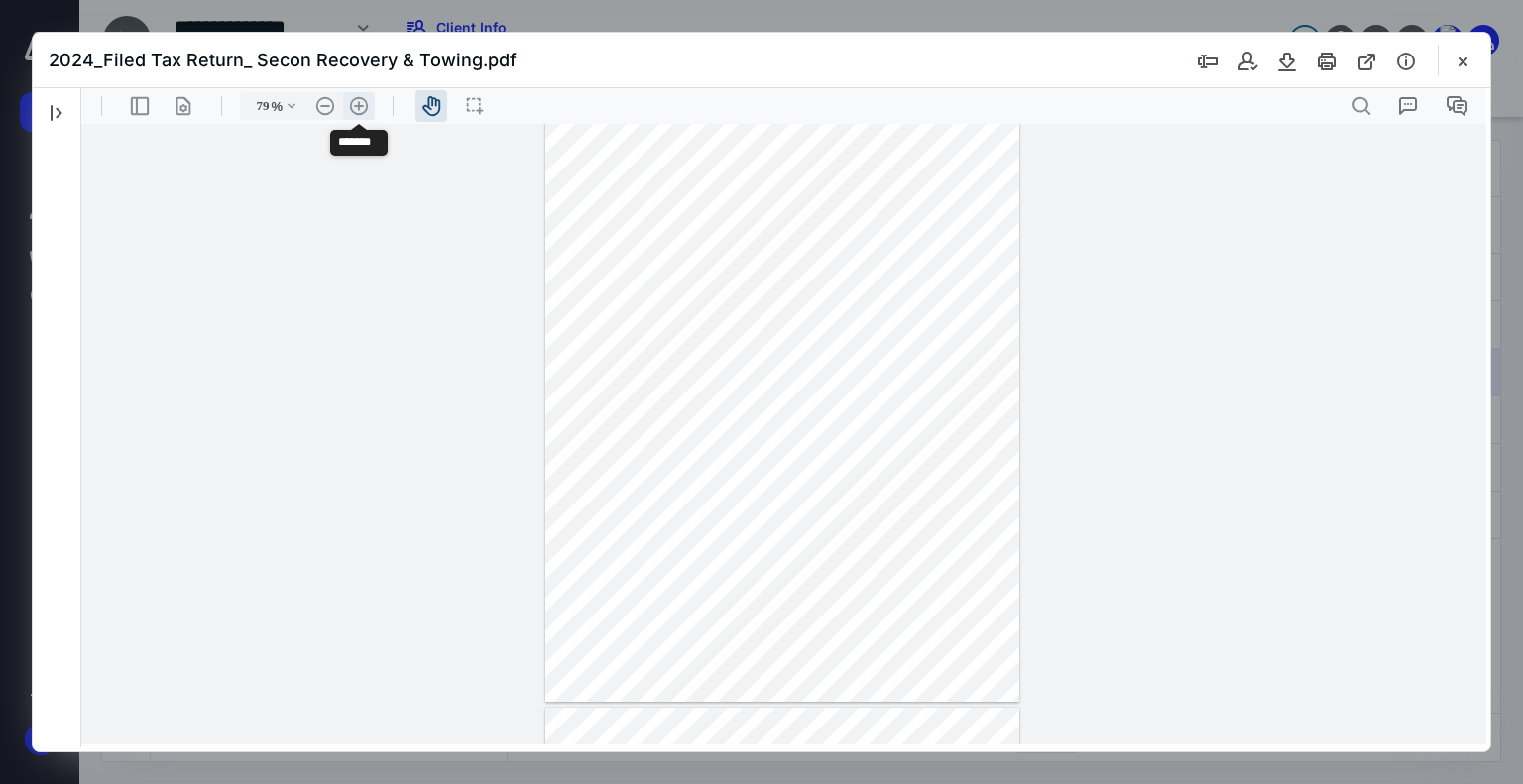 click on ".cls-1{fill:#abb0c4;} icon - header - zoom - in - line" at bounding box center [359, 106] 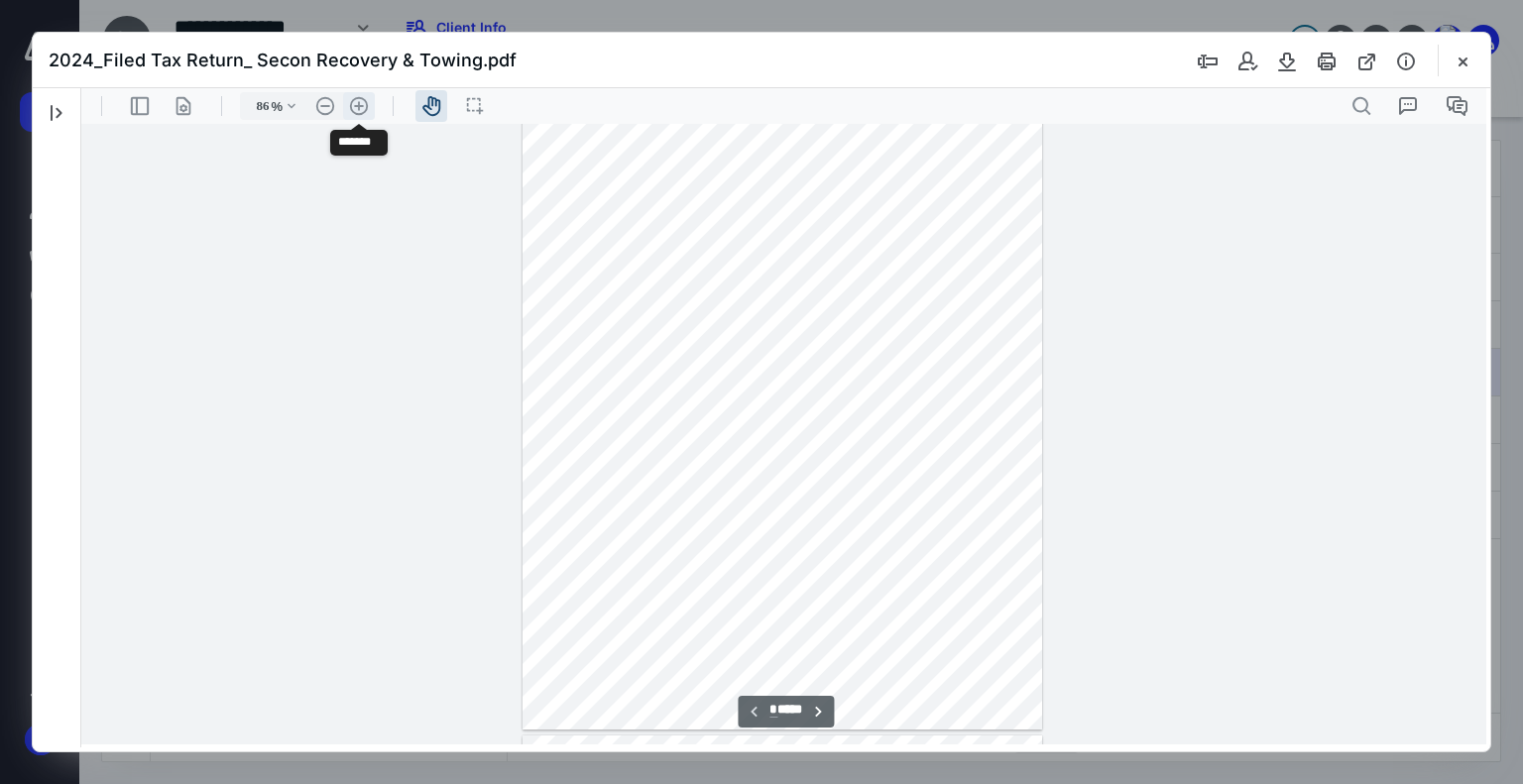 click on ".cls-1{fill:#abb0c4;} icon - header - zoom - in - line" at bounding box center (359, 106) 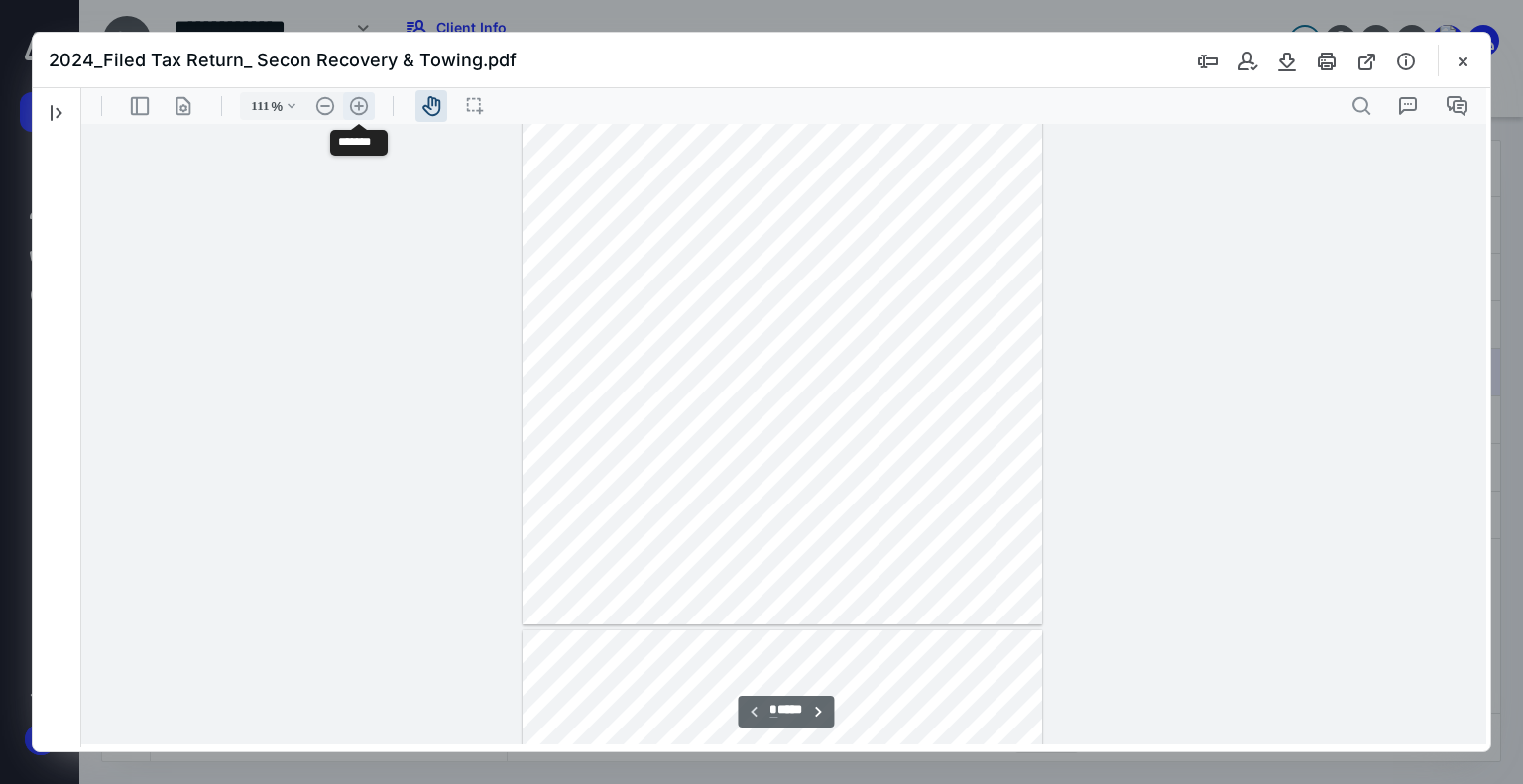 click on ".cls-1{fill:#abb0c4;} icon - header - zoom - in - line" at bounding box center [359, 106] 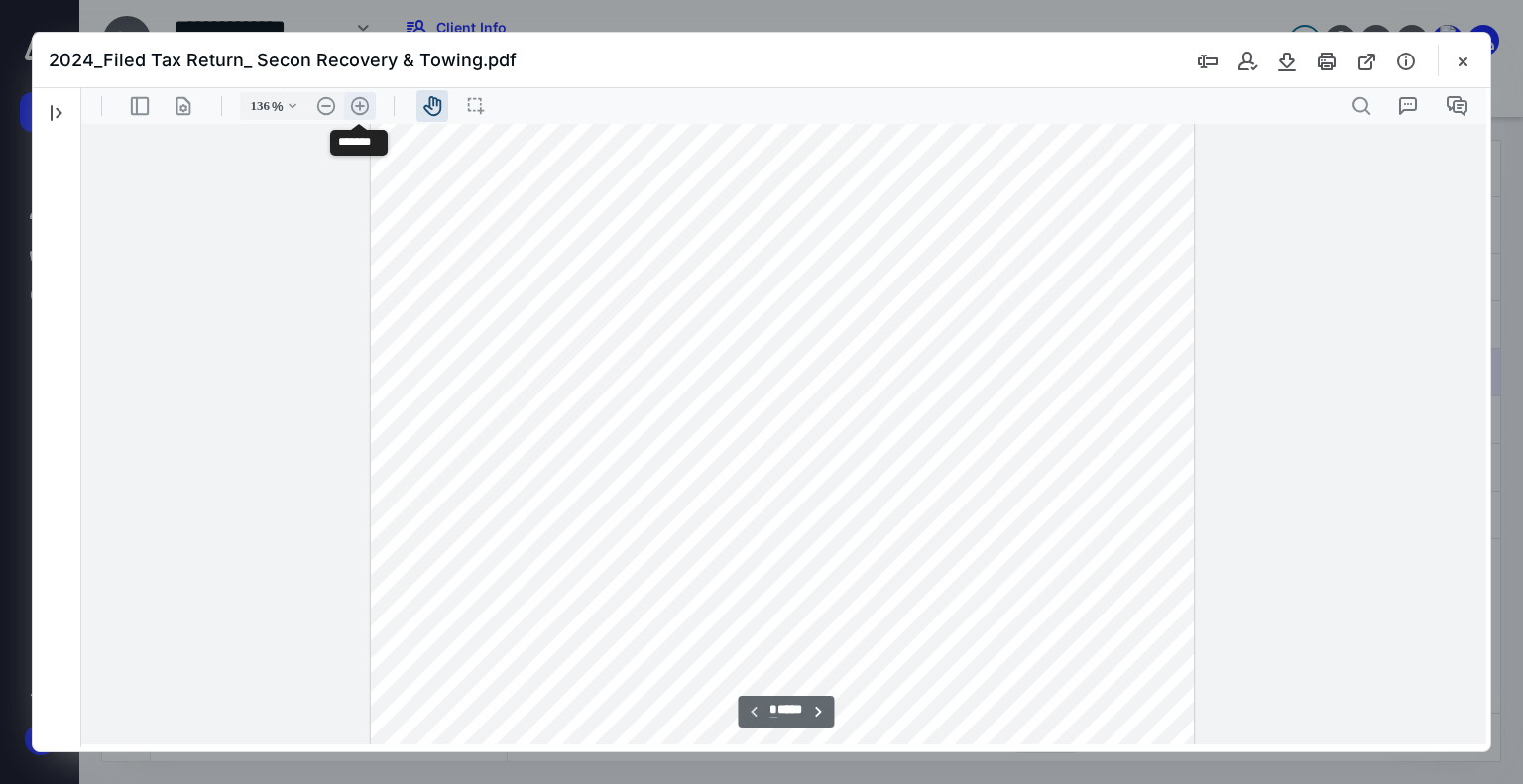 scroll, scrollTop: 281, scrollLeft: 0, axis: vertical 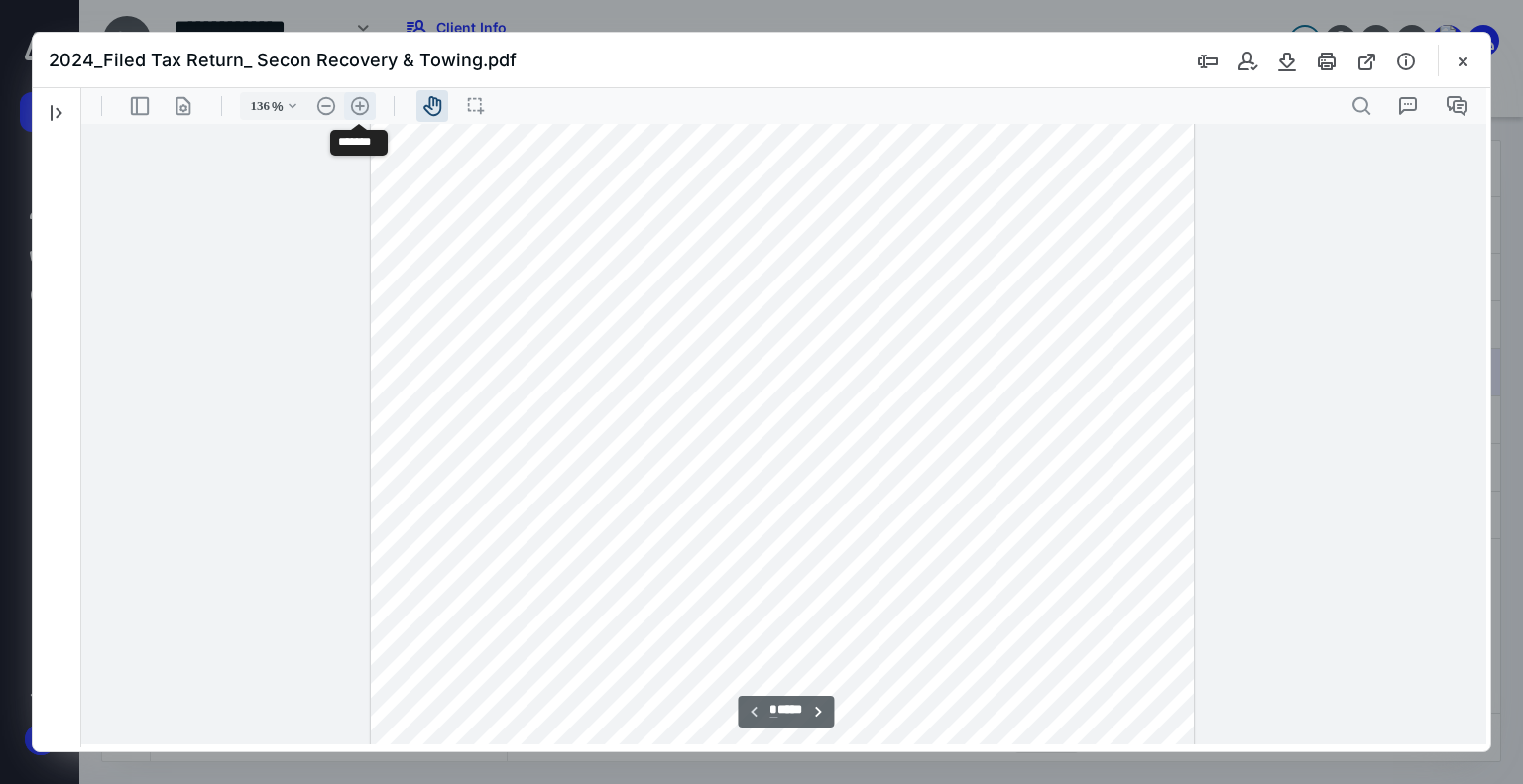click on ".cls-1{fill:#abb0c4;} icon - header - zoom - in - line" at bounding box center (360, 106) 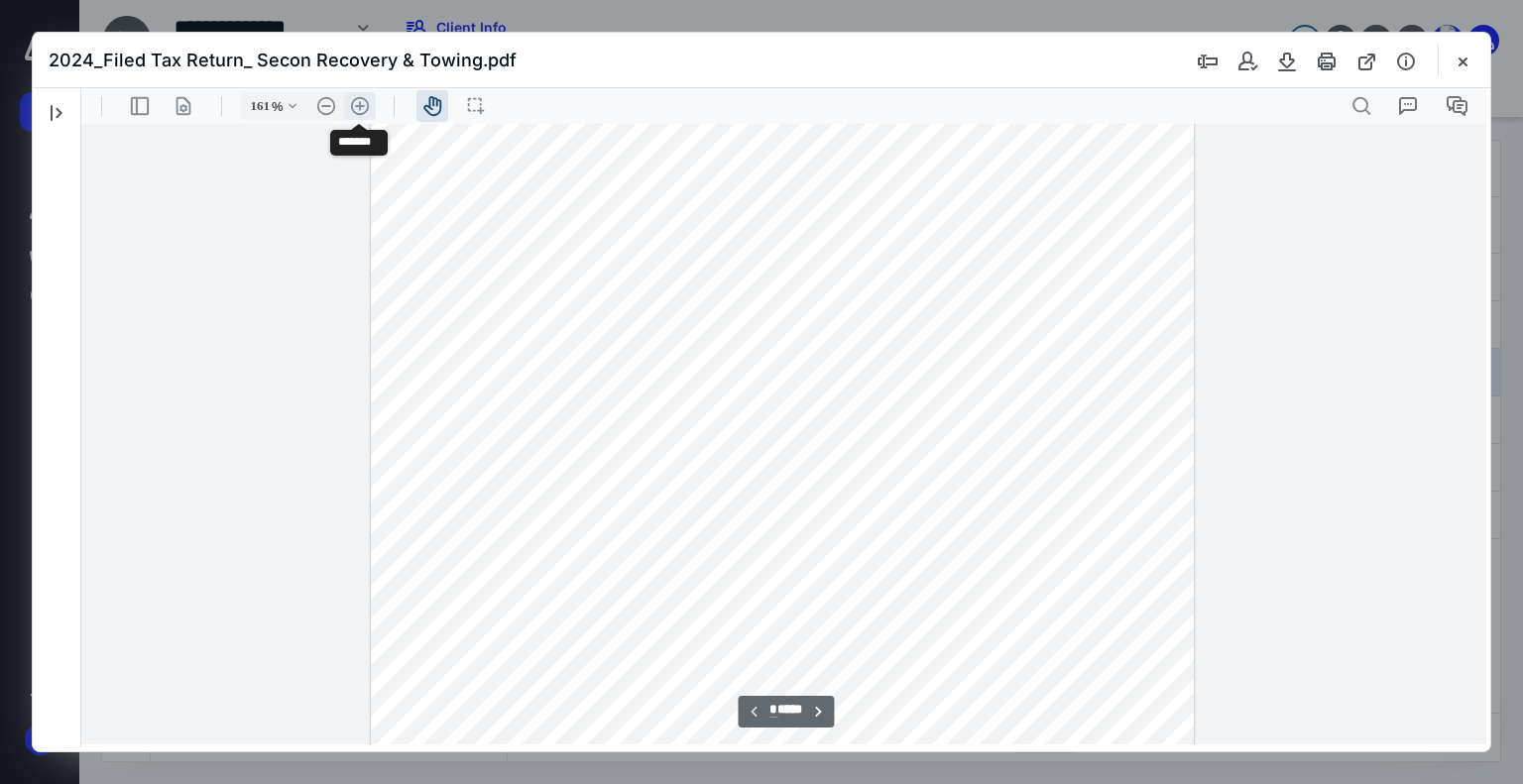 click on ".cls-1{fill:#abb0c4;} icon - header - zoom - in - line" at bounding box center (360, 106) 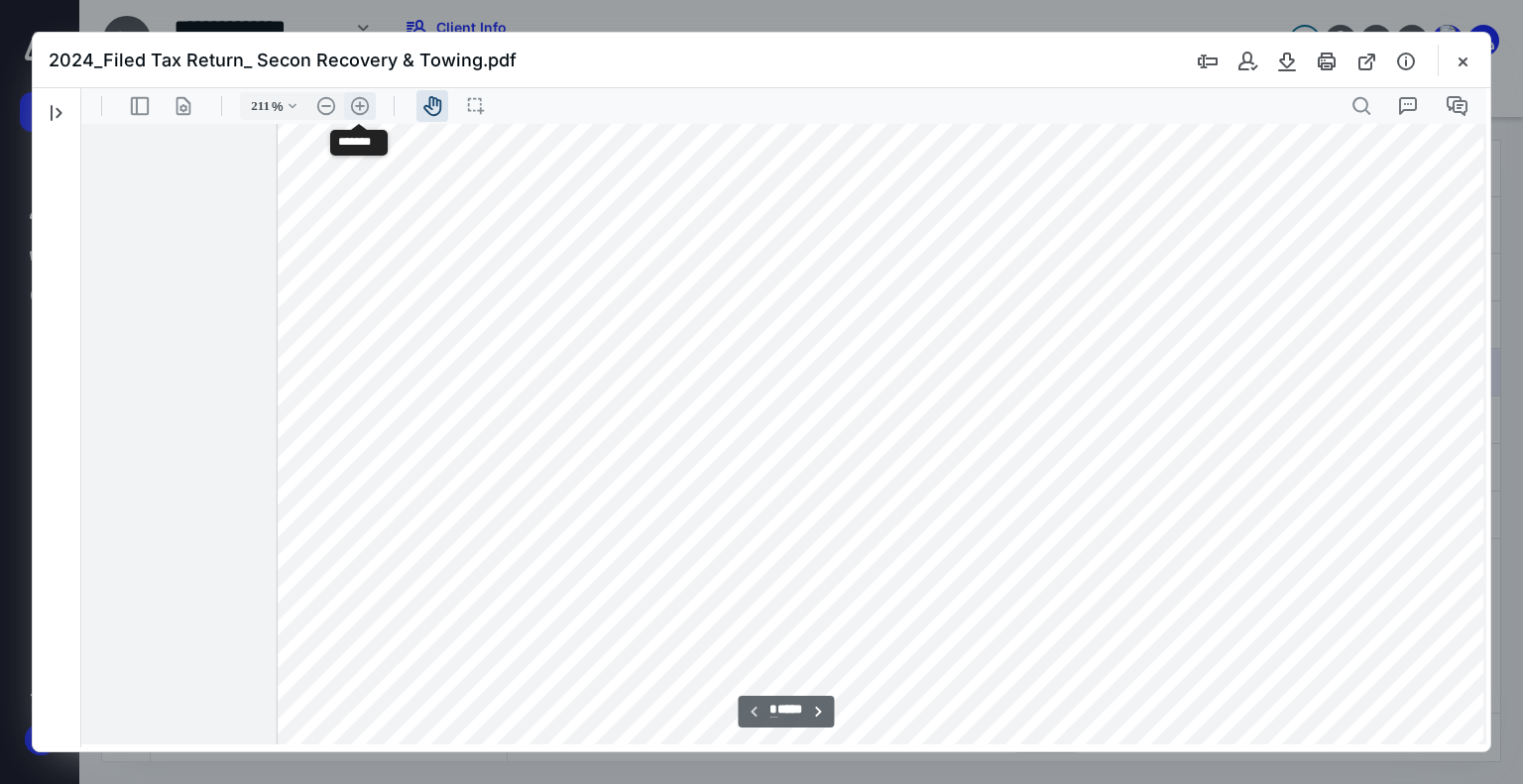scroll, scrollTop: 598, scrollLeft: 139, axis: both 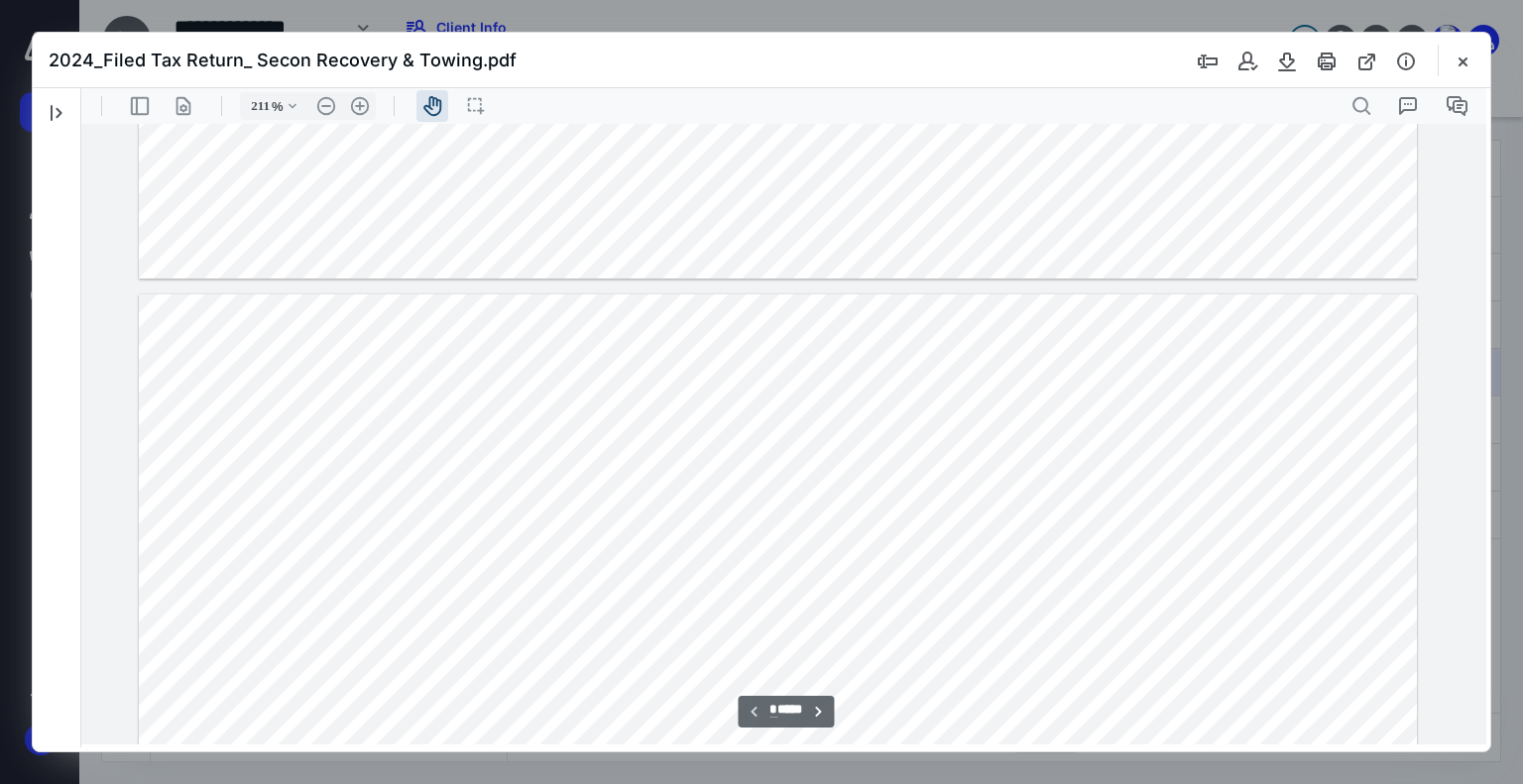 type on "*" 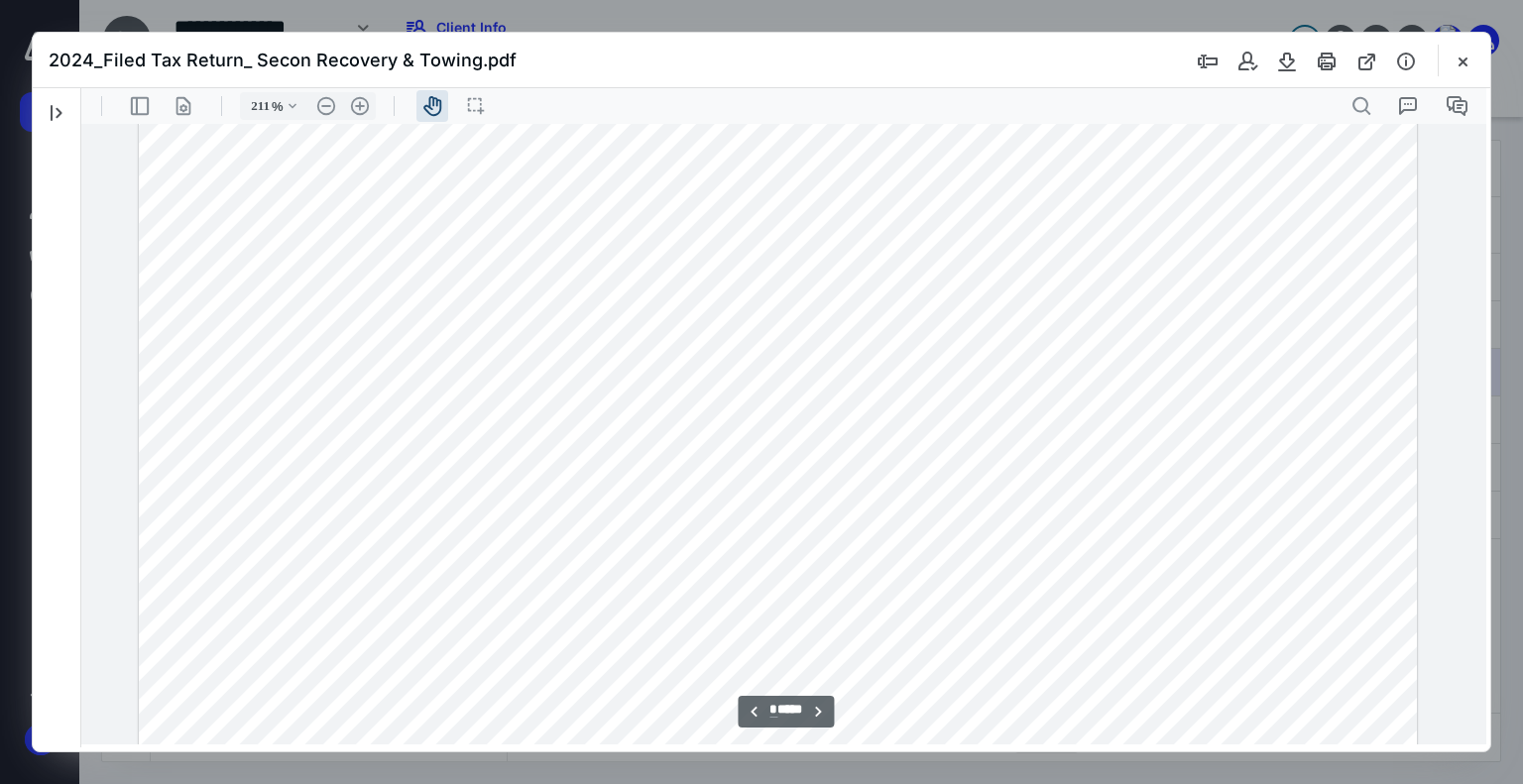 scroll, scrollTop: 2124, scrollLeft: 139, axis: both 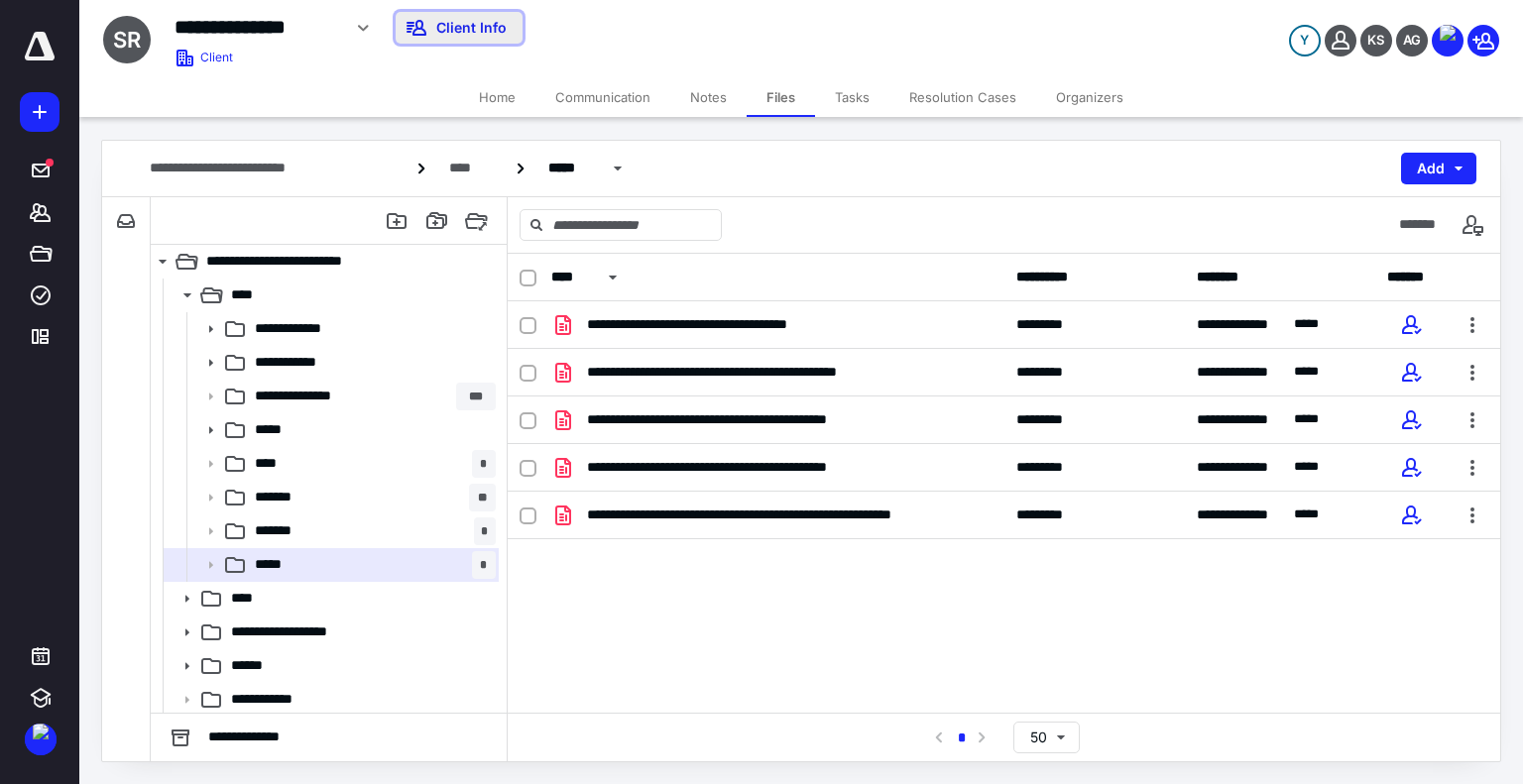 click on "Client Info" at bounding box center [459, 28] 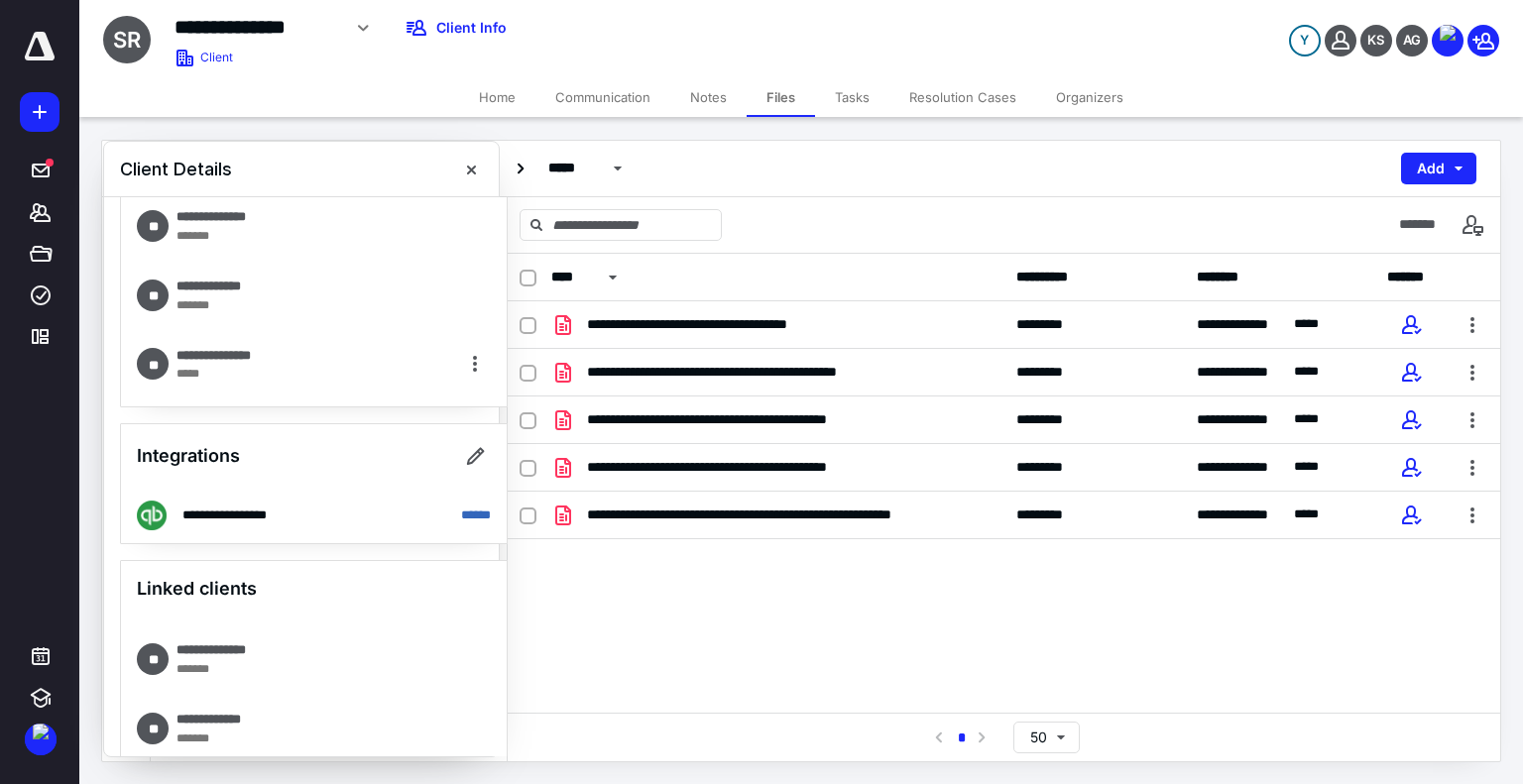 scroll, scrollTop: 725, scrollLeft: 0, axis: vertical 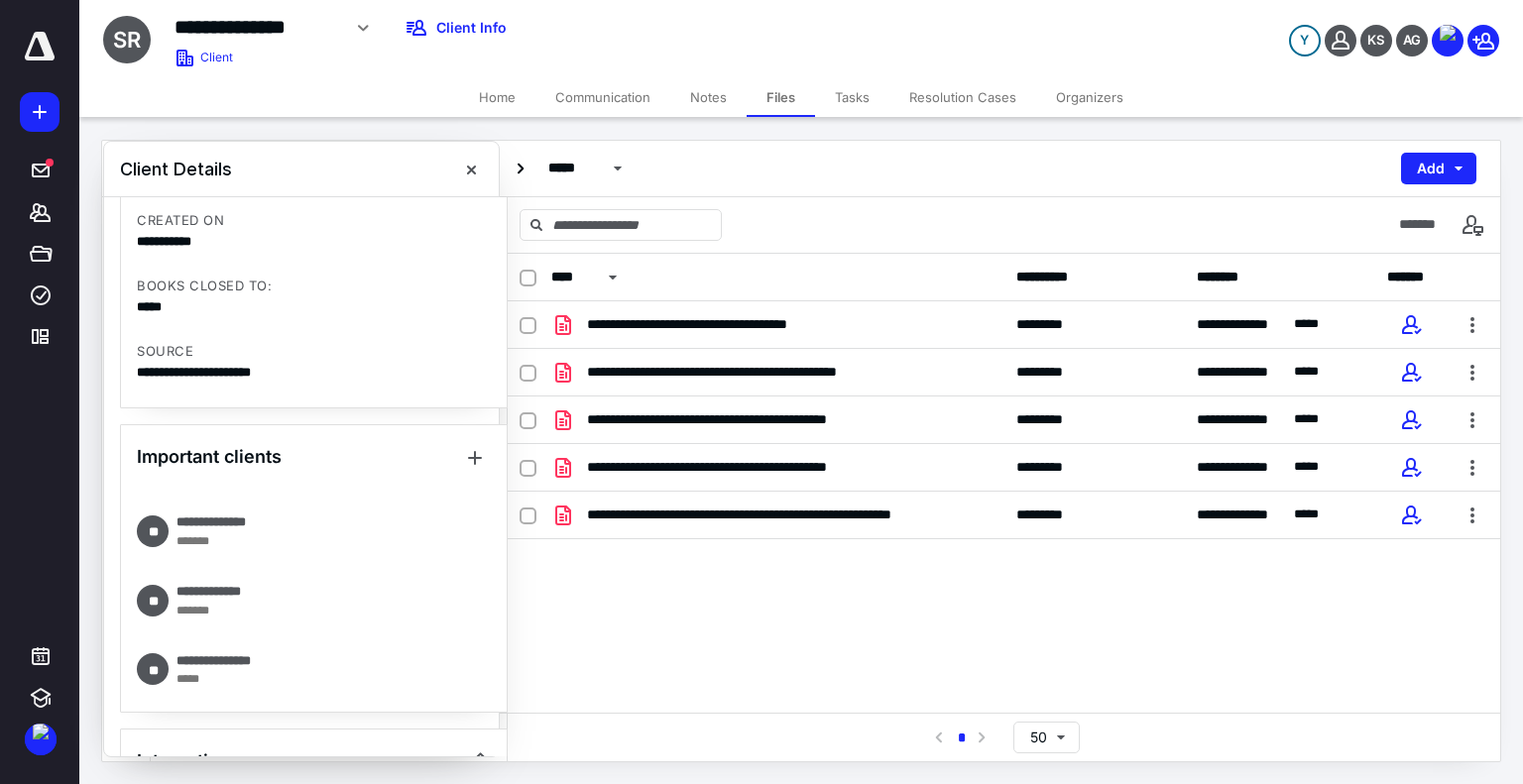 click on "Communication" at bounding box center [603, 97] 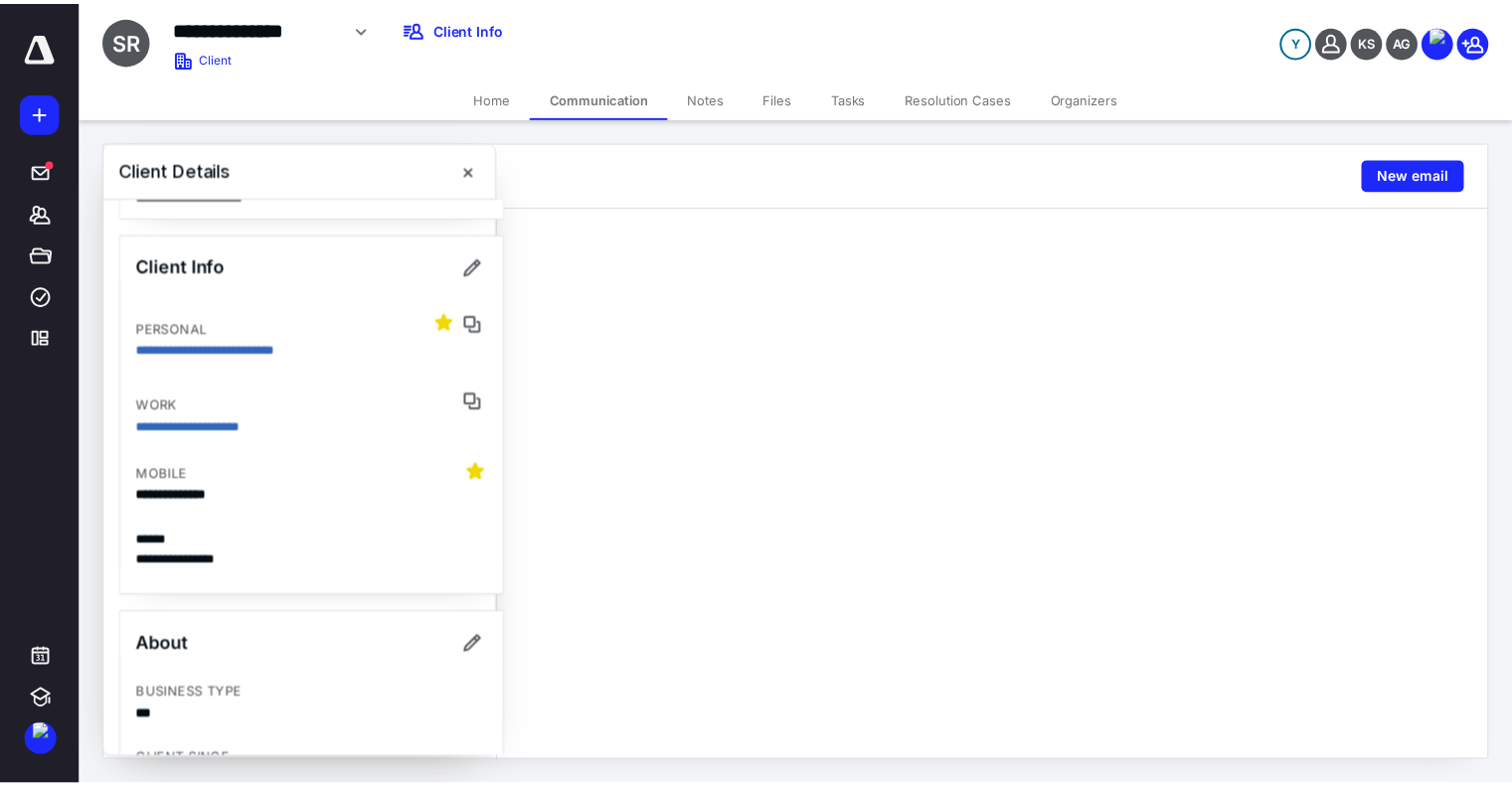 scroll, scrollTop: 0, scrollLeft: 0, axis: both 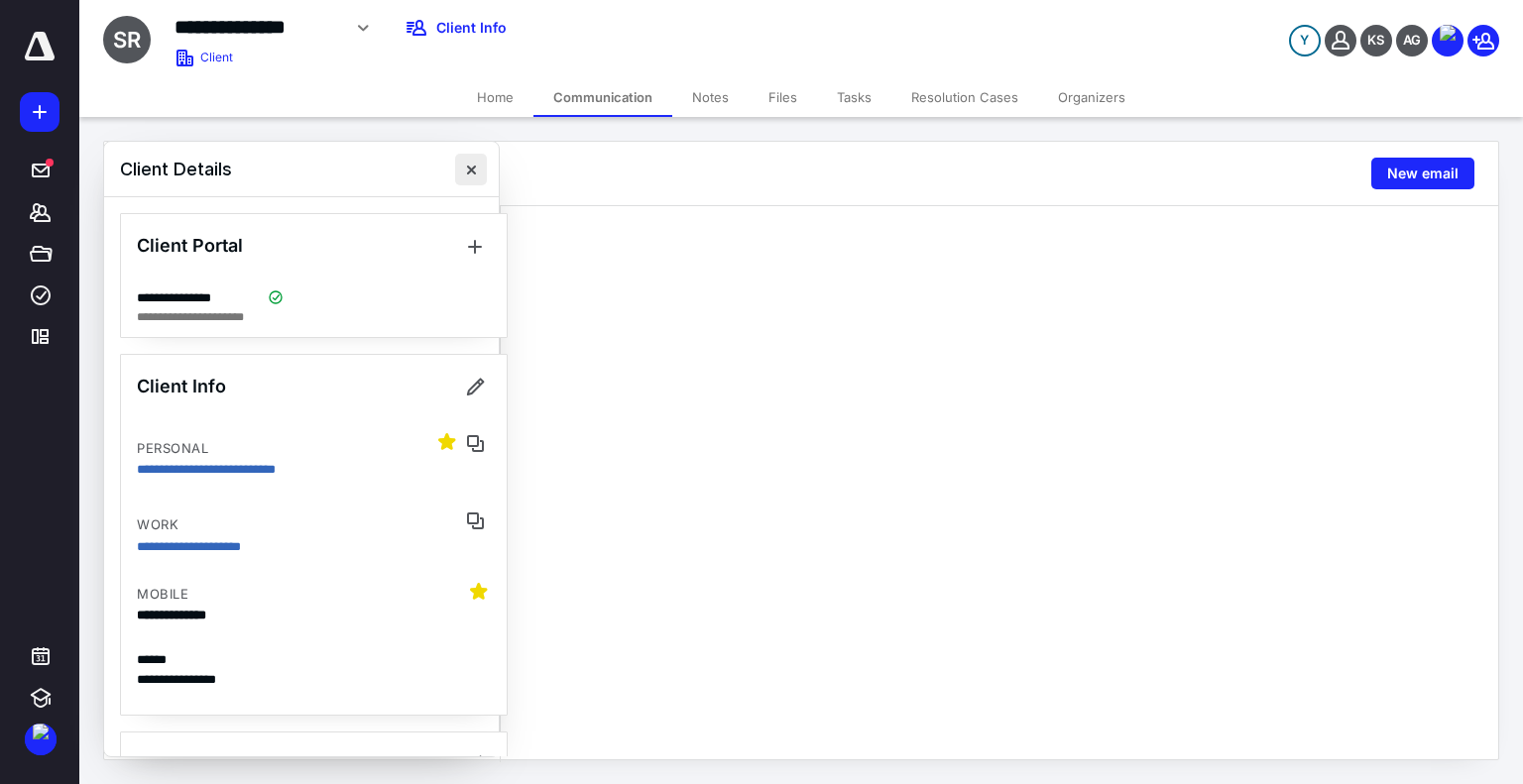 click at bounding box center (471, 169) 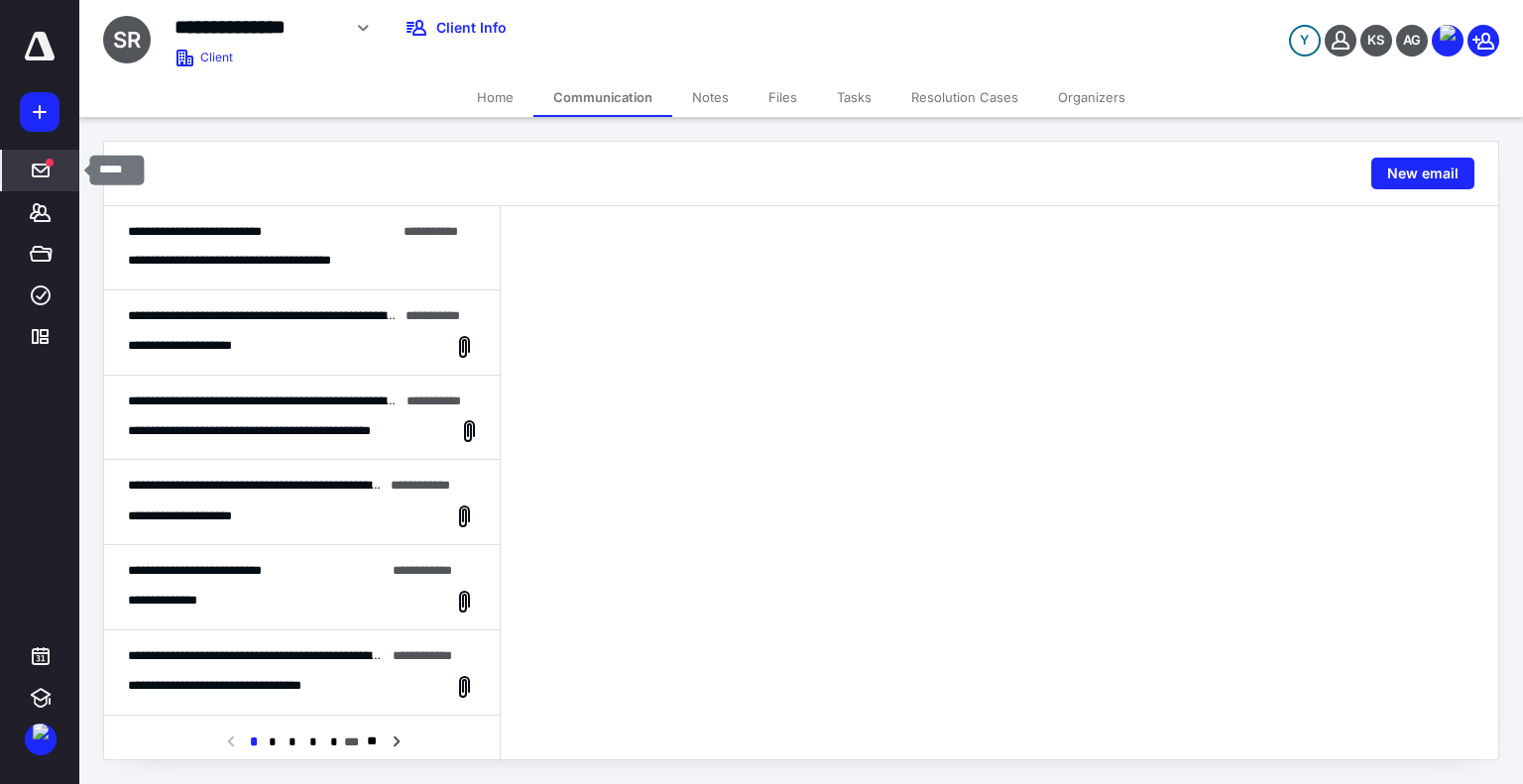 click at bounding box center [50, 163] 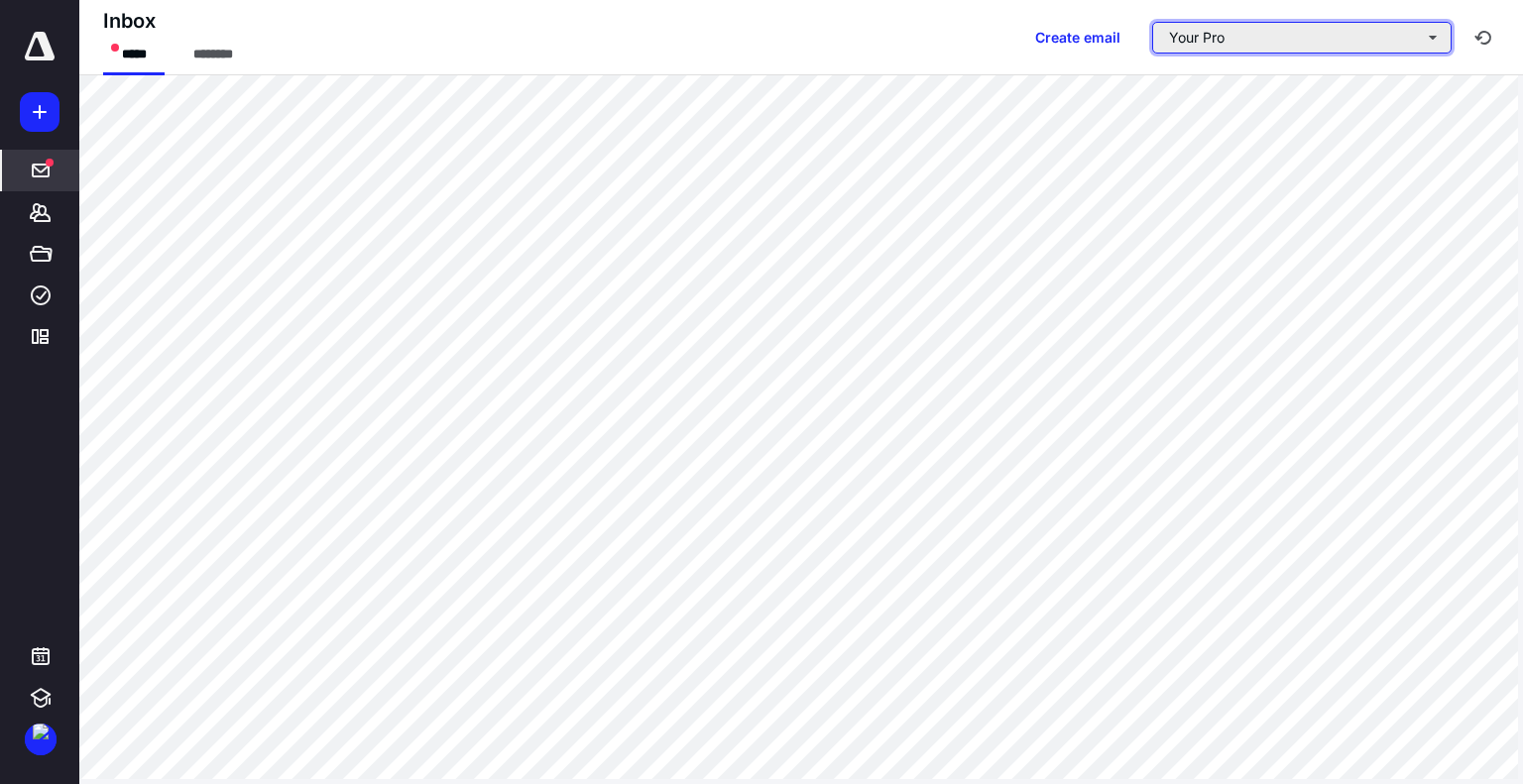 click on "Your Pro" at bounding box center [1302, 38] 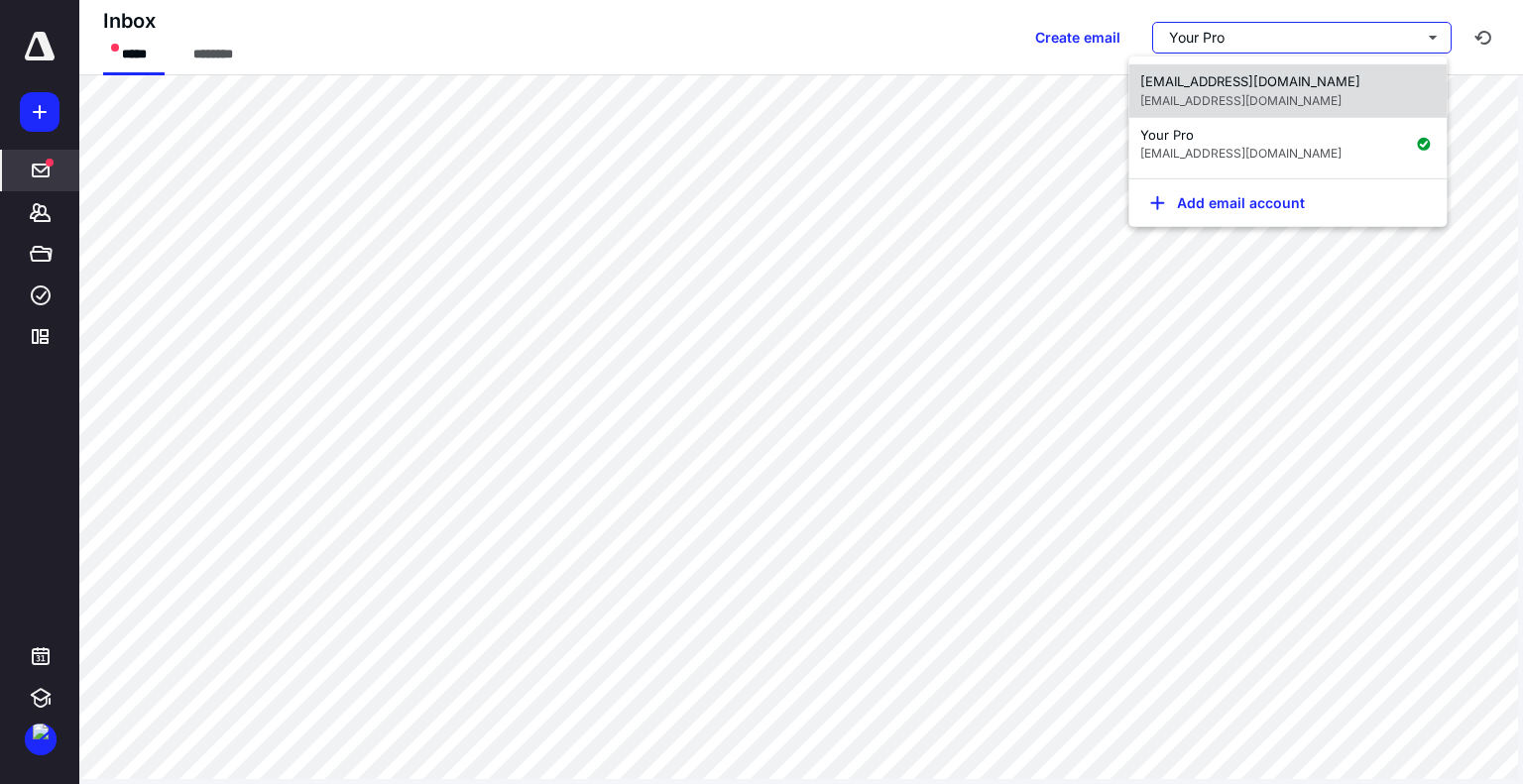 click on "[EMAIL_ADDRESS][DOMAIN_NAME]" at bounding box center (1240, 99) 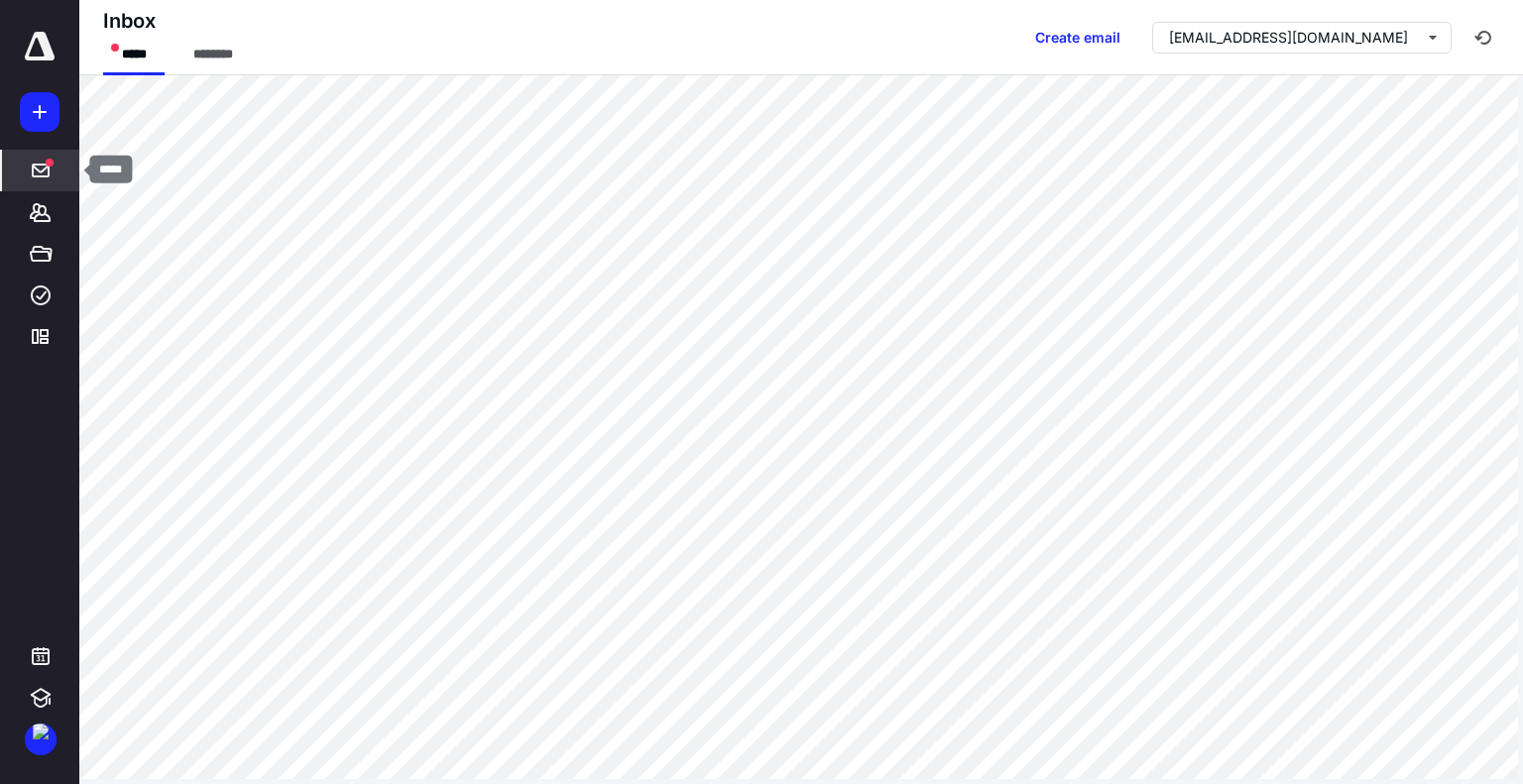 click on "*****" at bounding box center (41, 170) 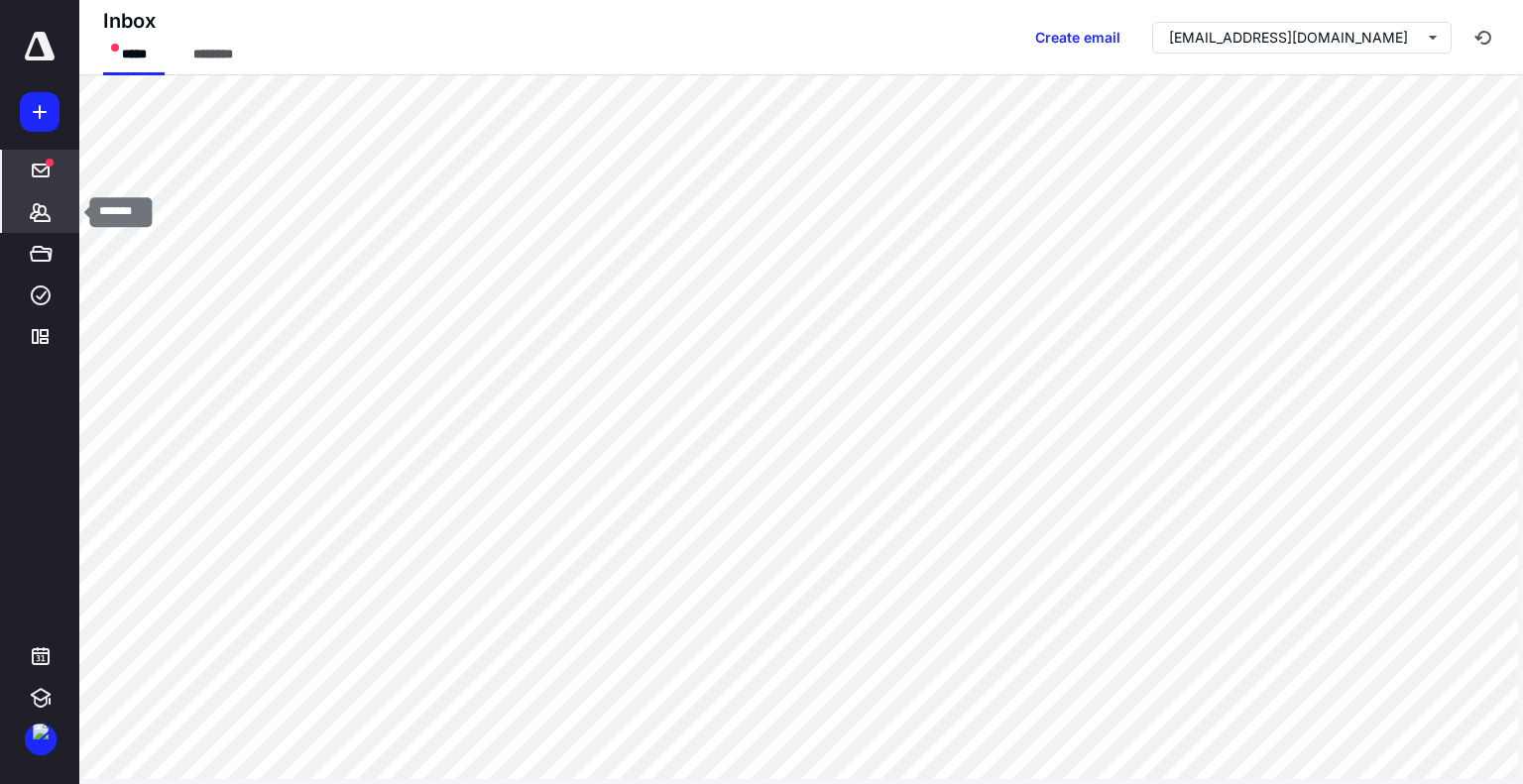 click 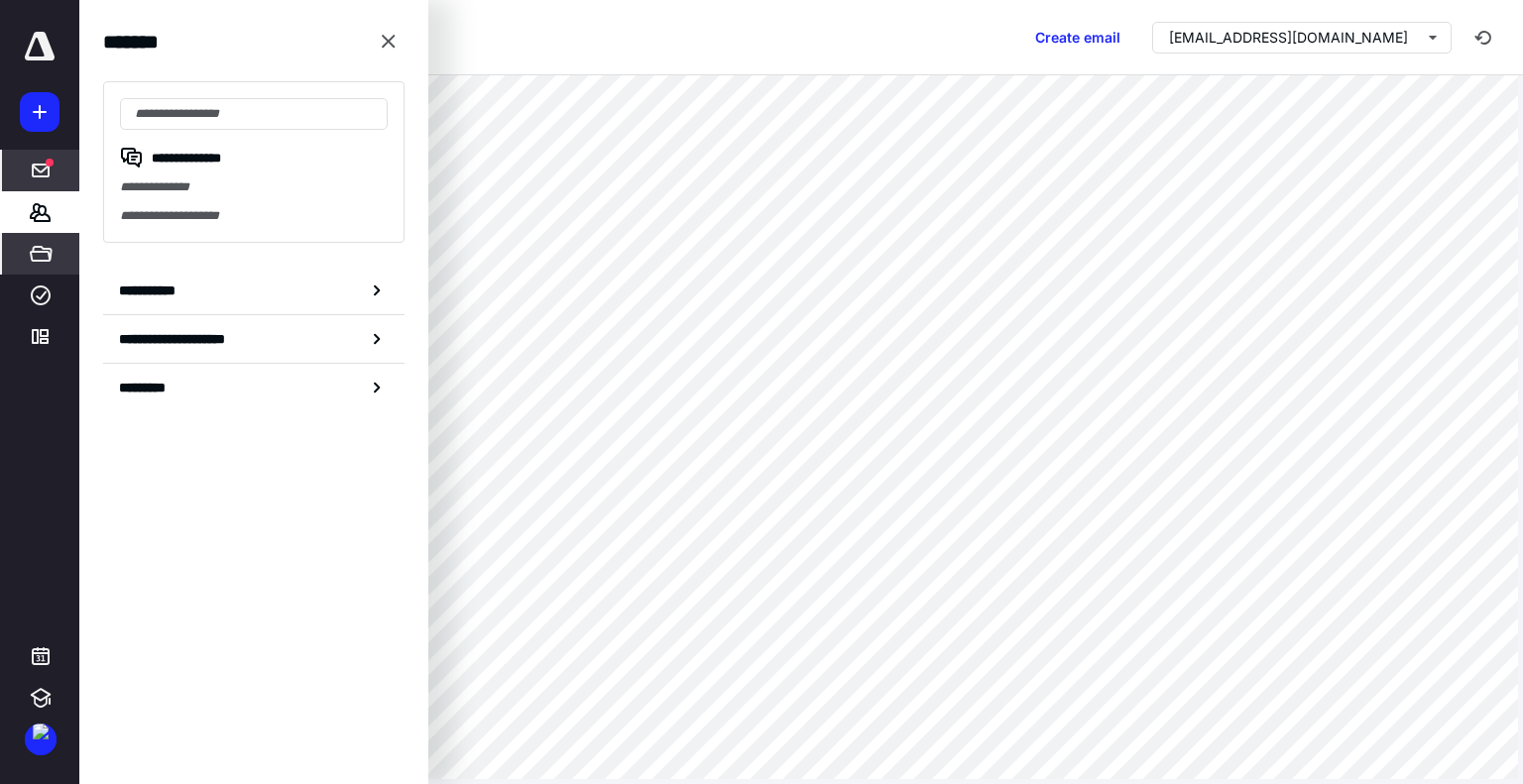 click on "*********" at bounding box center (41, 337) 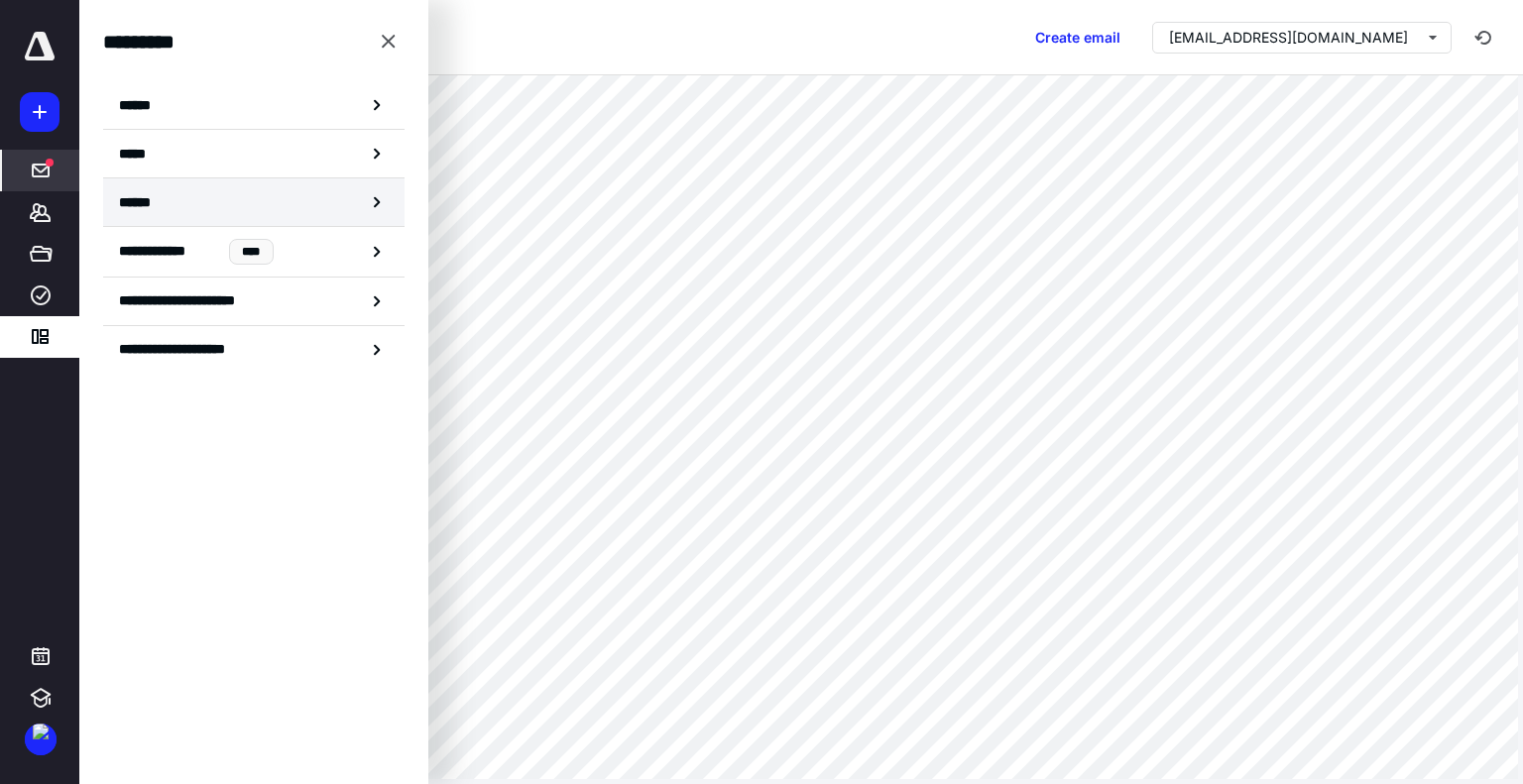click on "******" at bounding box center [254, 202] 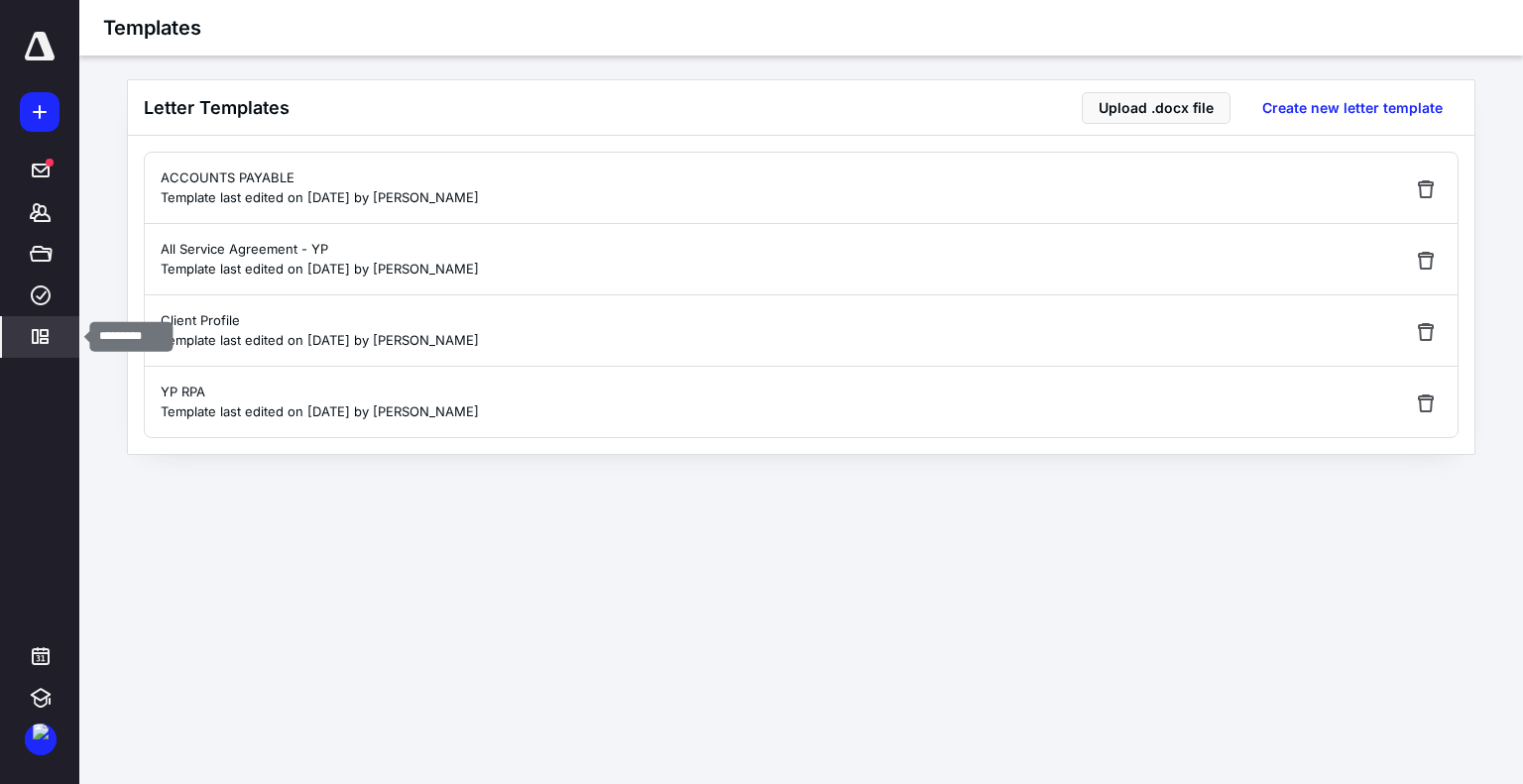 click on "*********" at bounding box center [41, 337] 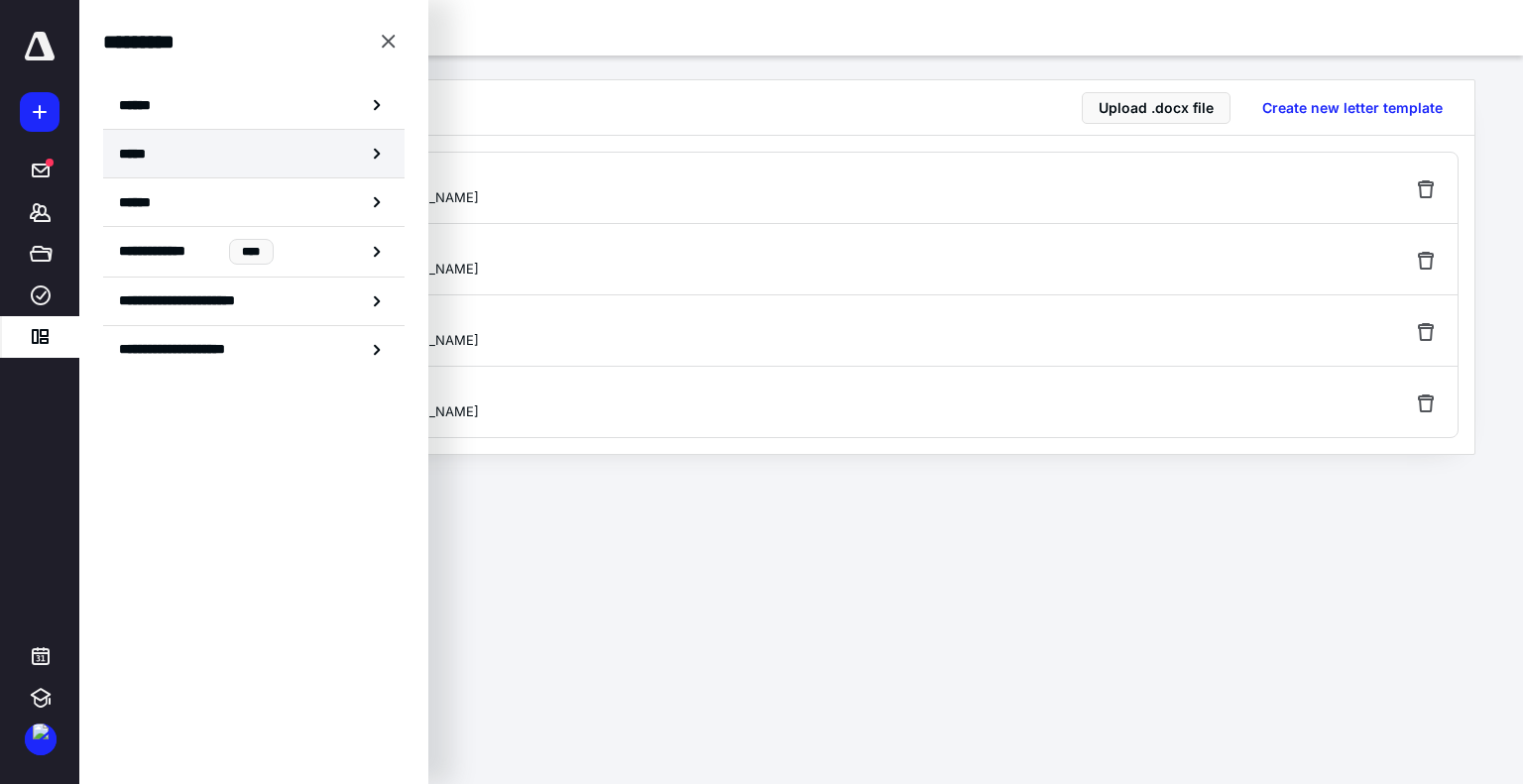 click on "*****" at bounding box center [254, 154] 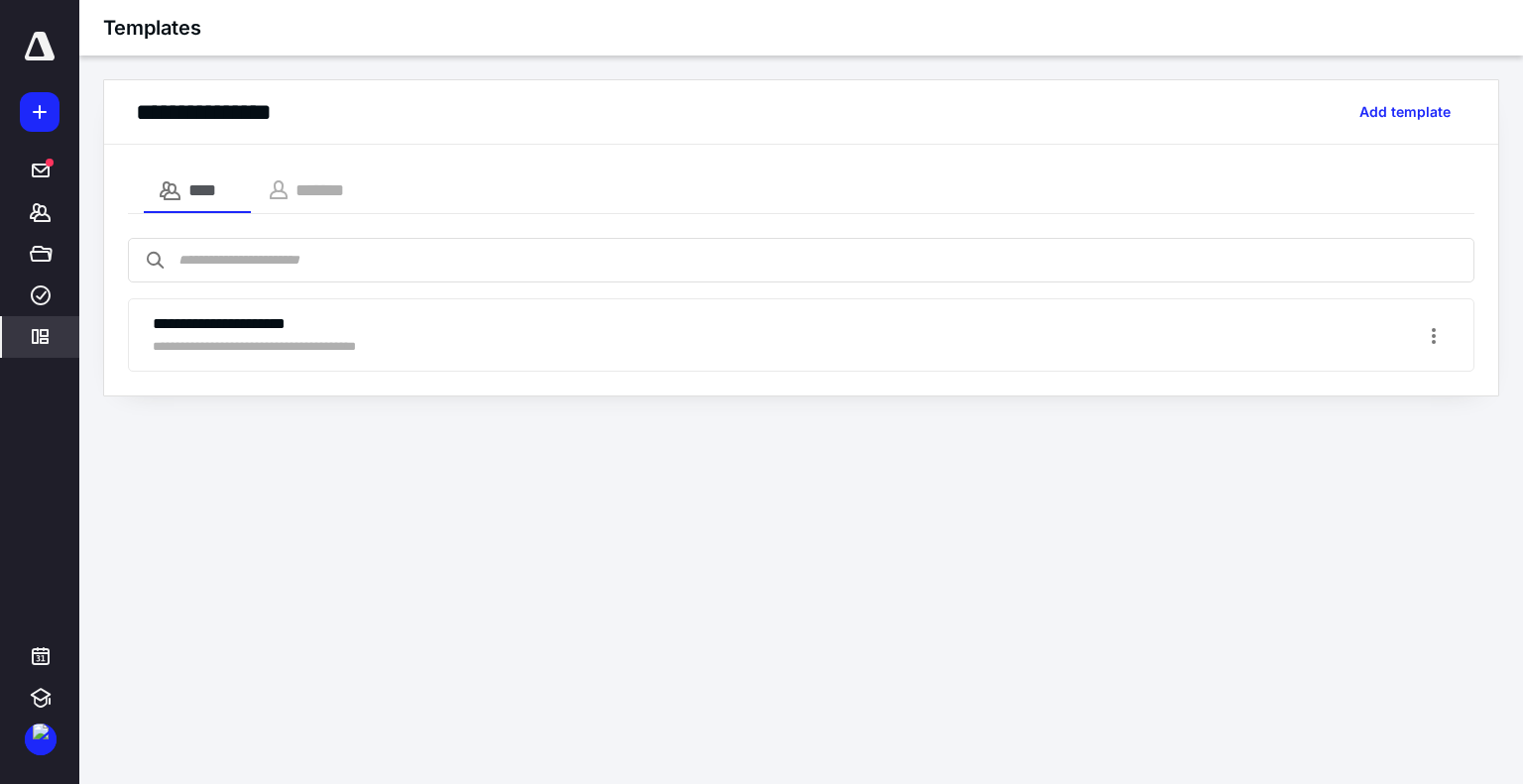 click on "*******" at bounding box center (324, 190) 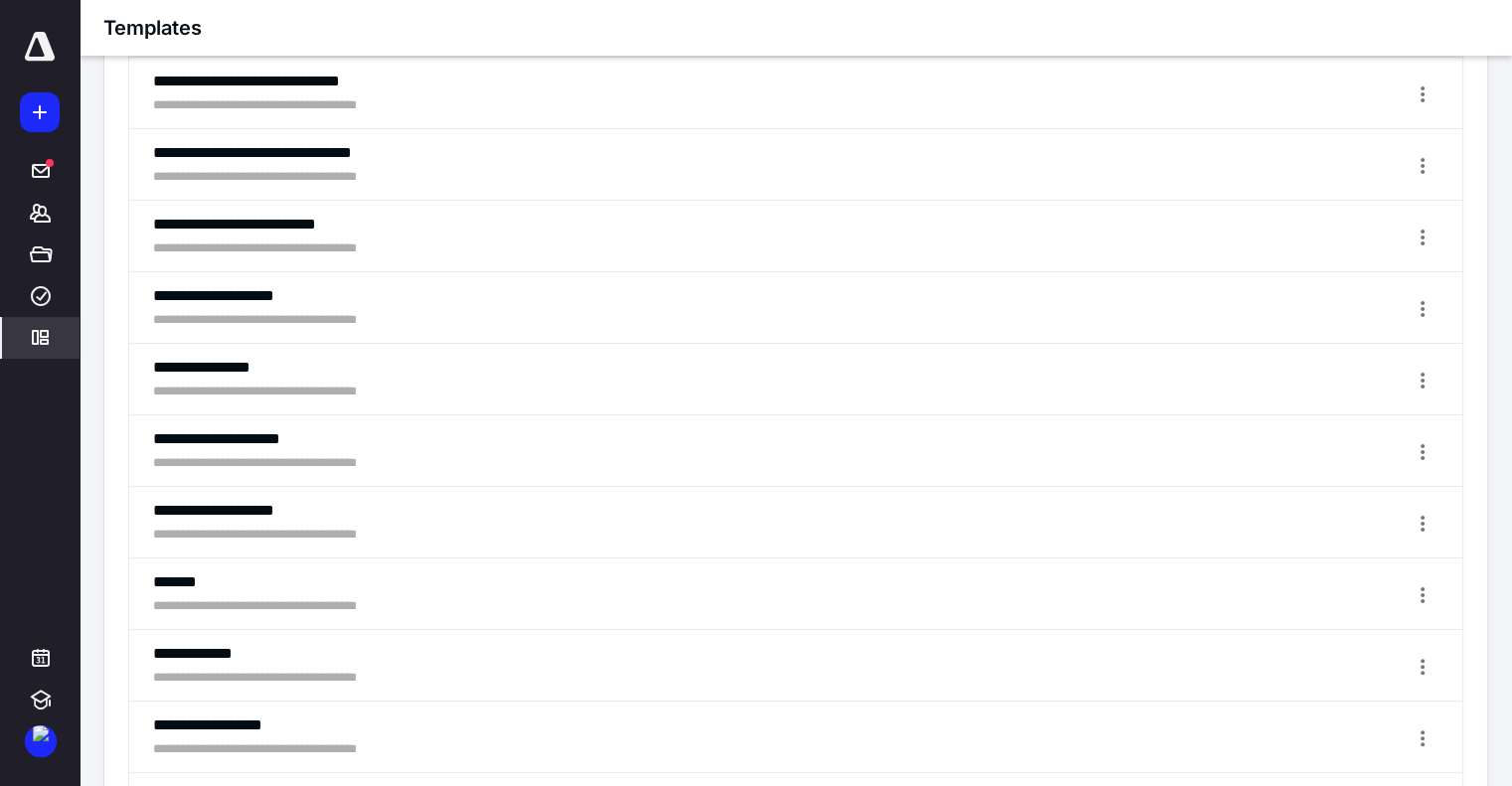 scroll, scrollTop: 0, scrollLeft: 0, axis: both 